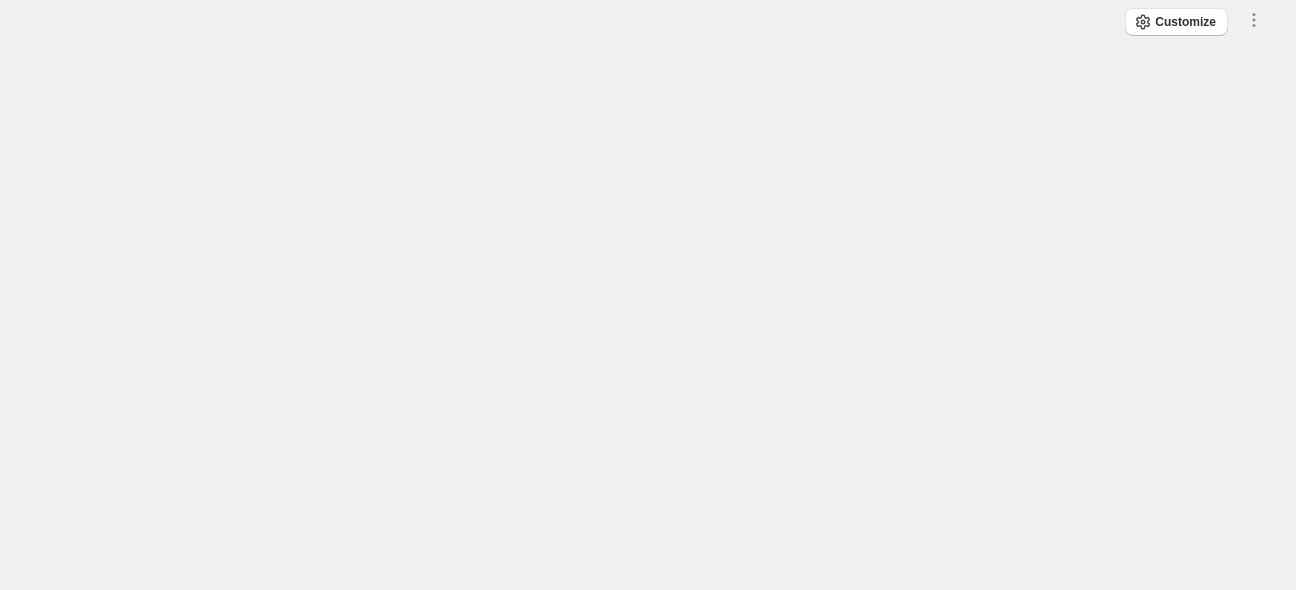 scroll, scrollTop: 0, scrollLeft: 0, axis: both 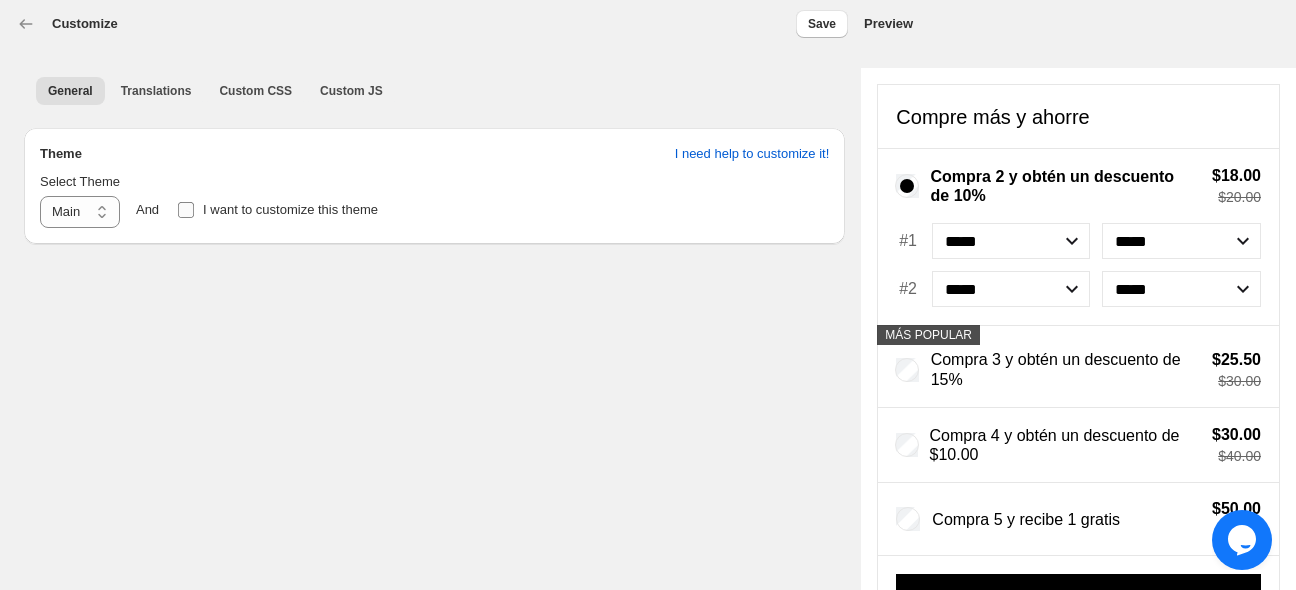 click at bounding box center (186, 210) 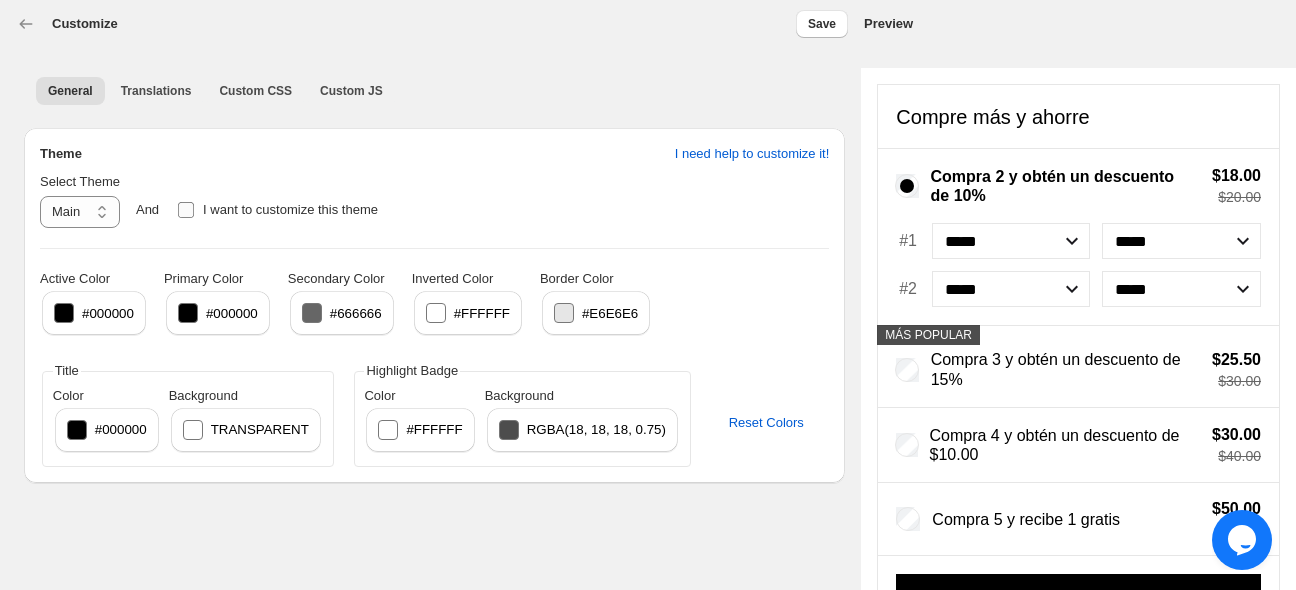 click at bounding box center [186, 210] 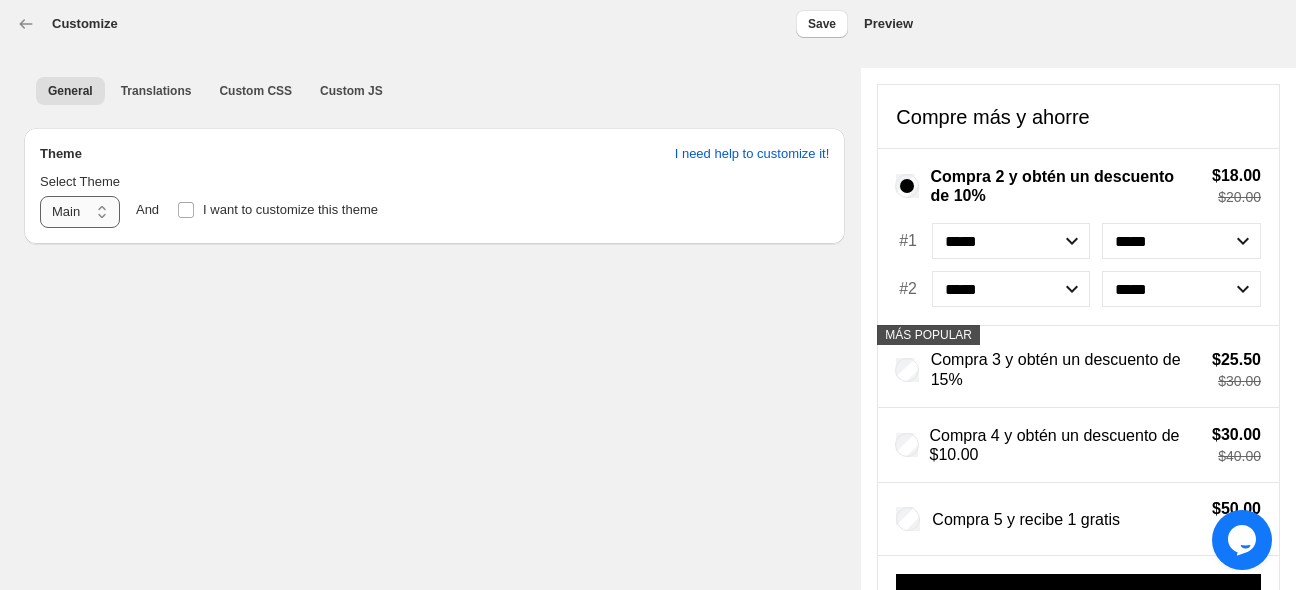 click on "**********" at bounding box center (80, 212) 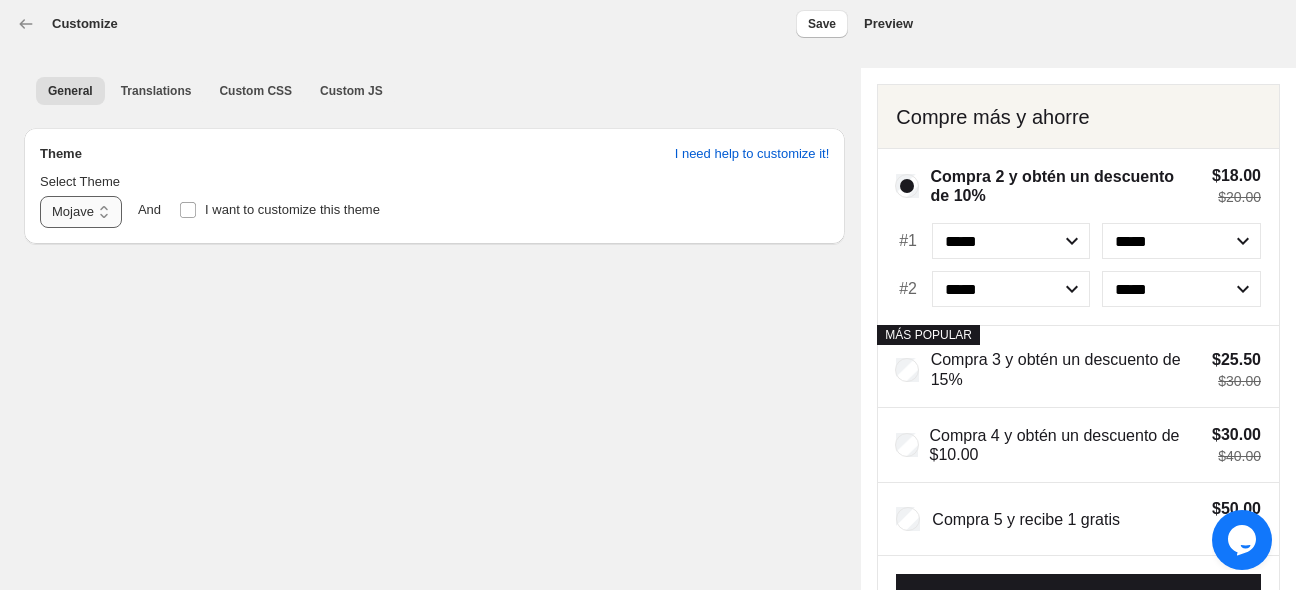 click on "**********" at bounding box center (81, 212) 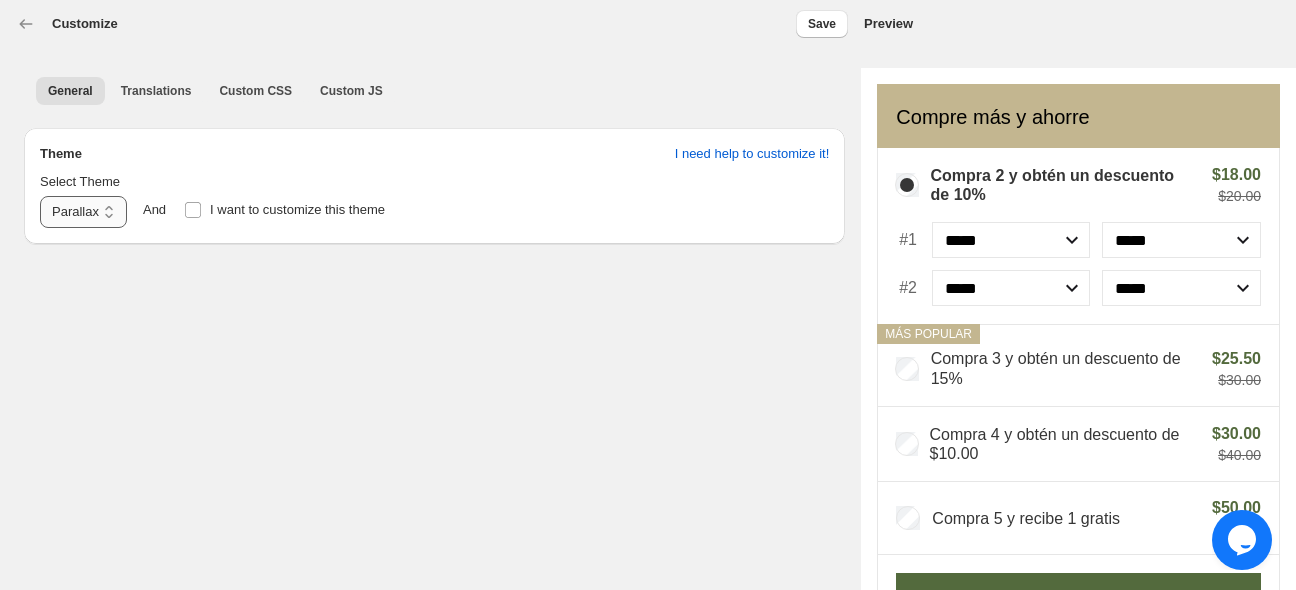 click on "**********" at bounding box center (83, 212) 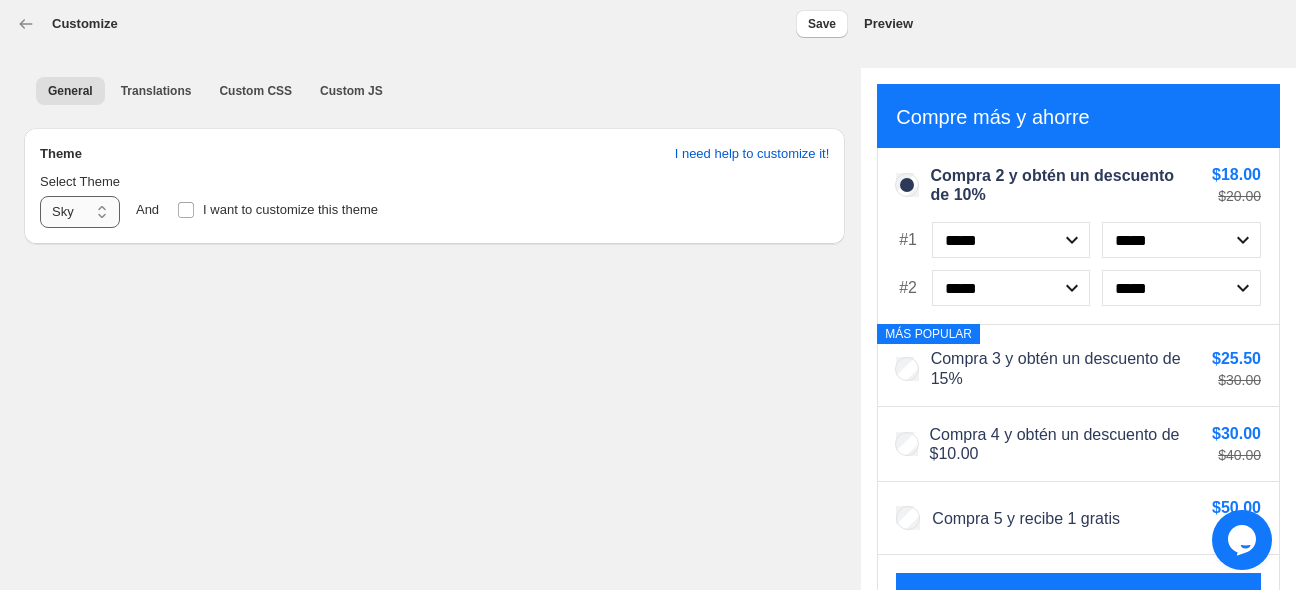 click on "**********" at bounding box center [80, 212] 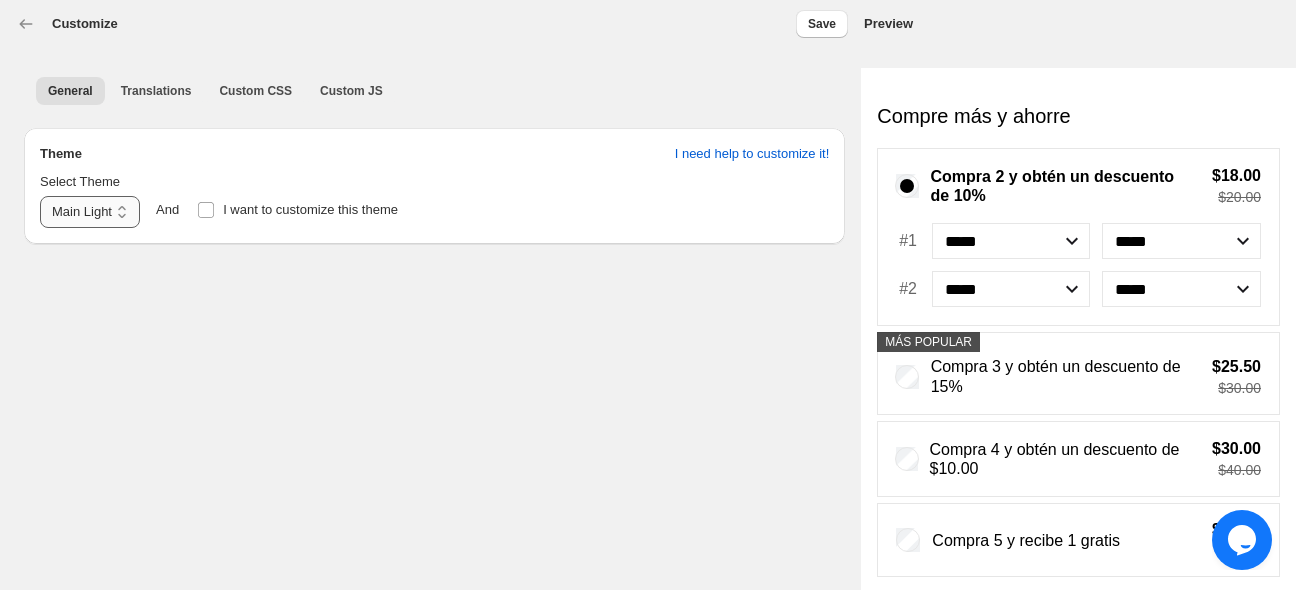 click on "**********" at bounding box center [90, 212] 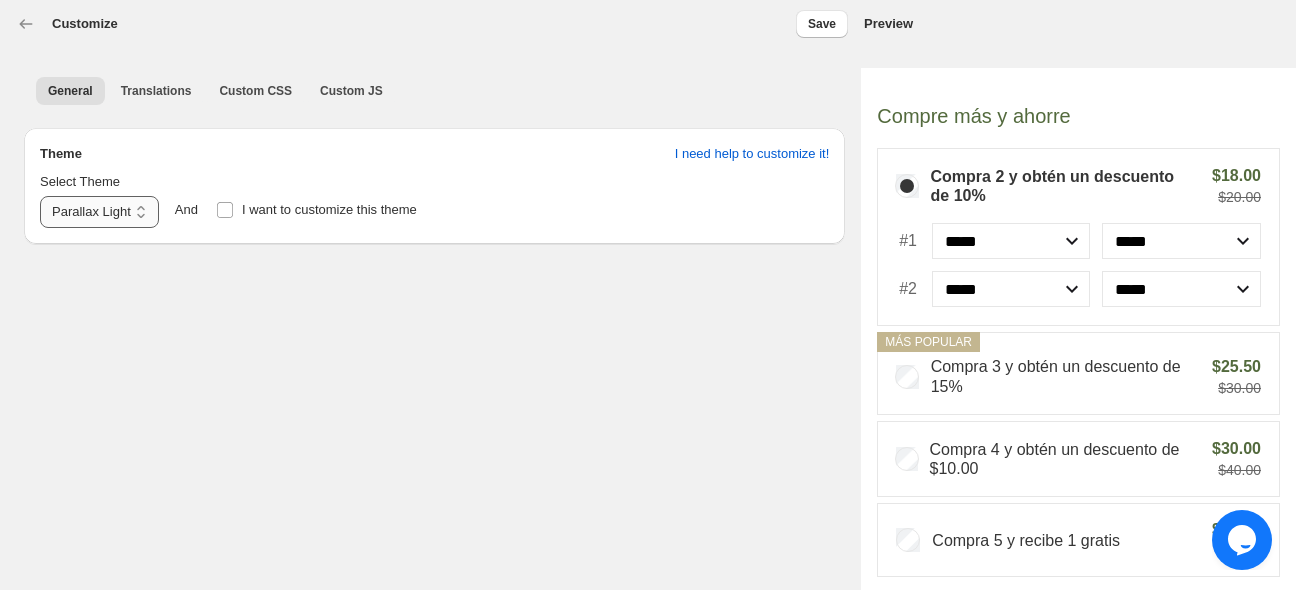 click on "**********" at bounding box center [99, 212] 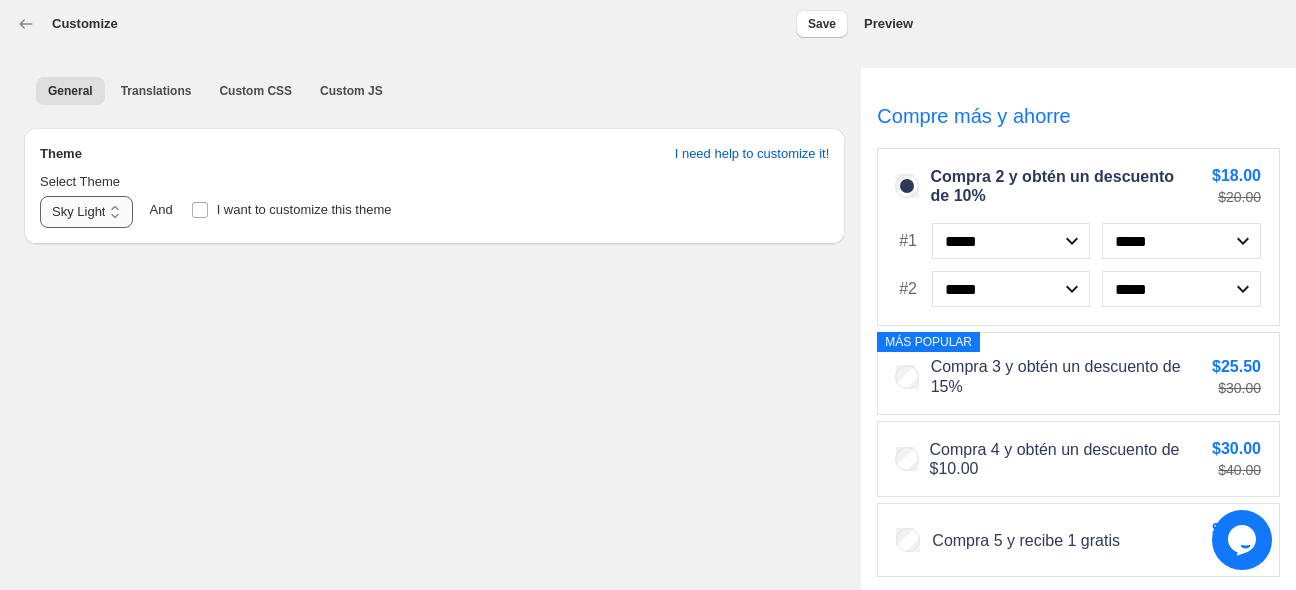click on "**********" at bounding box center (86, 212) 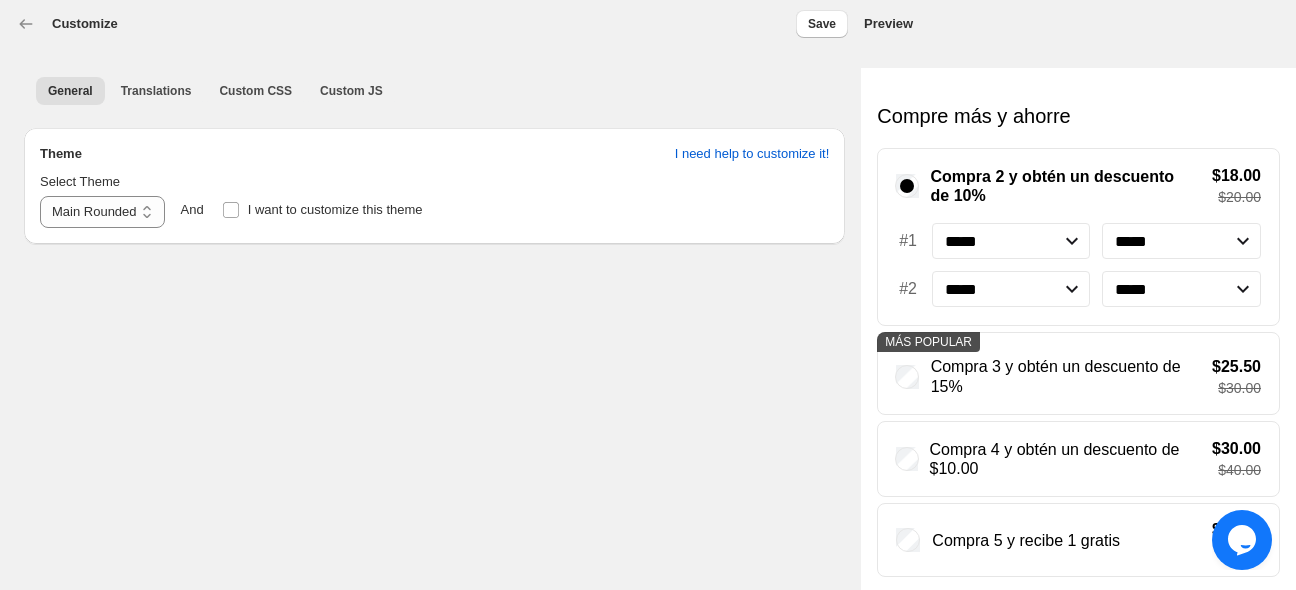 click on "**********" at bounding box center (434, 186) 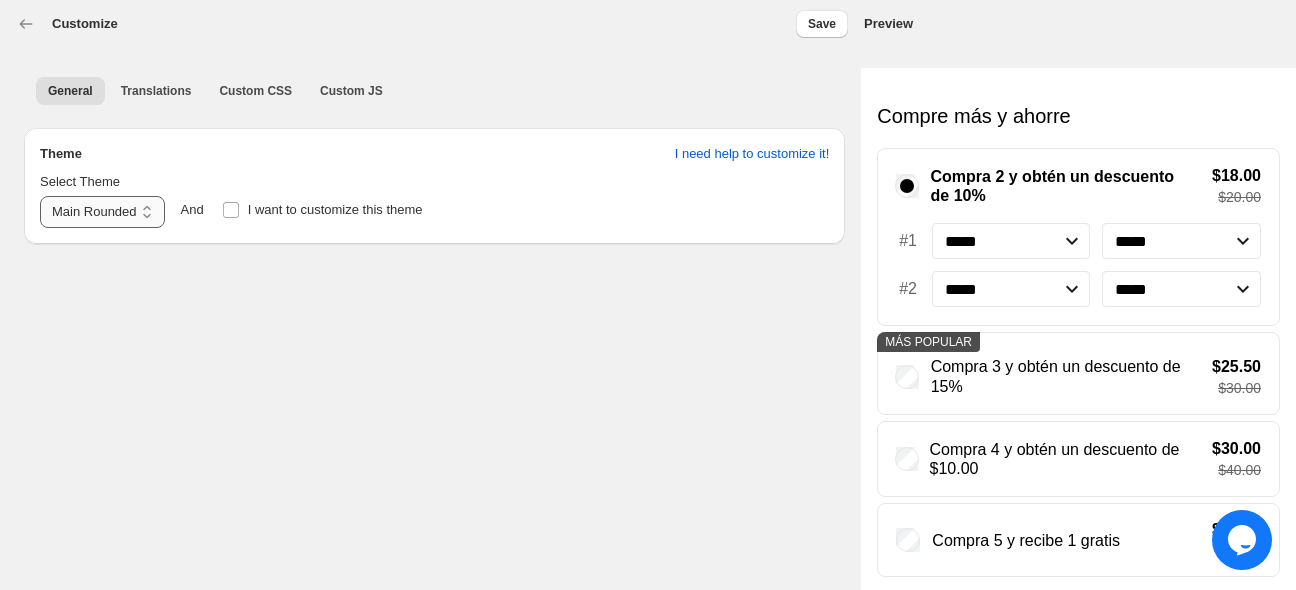 click on "**********" at bounding box center (102, 212) 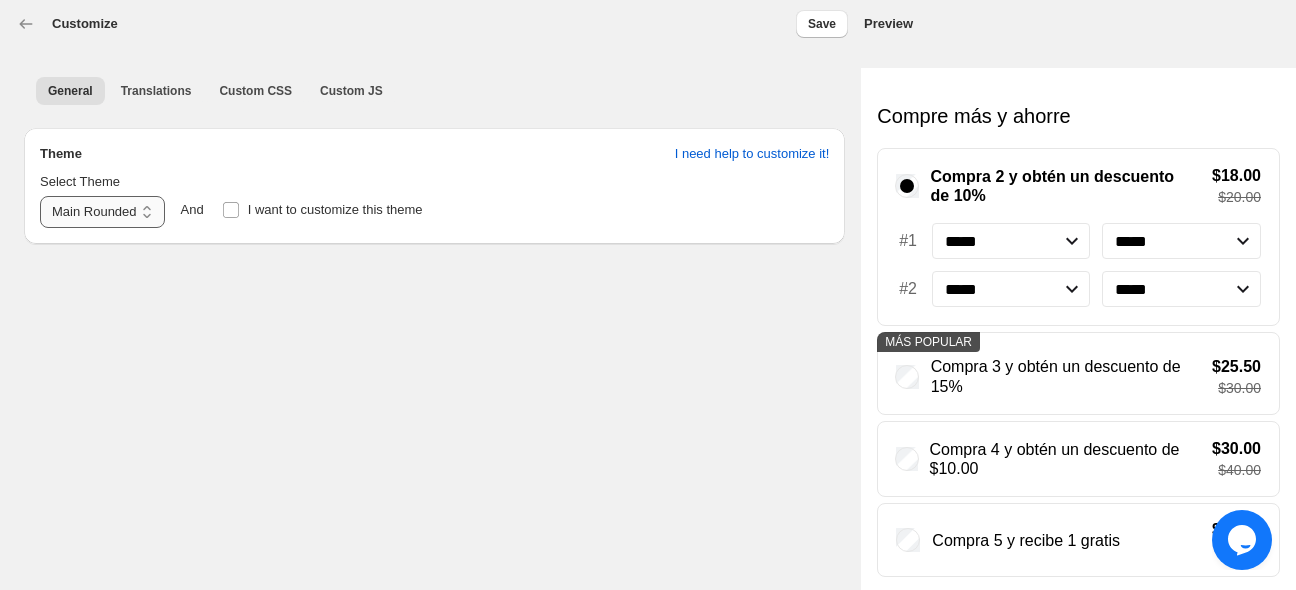 click on "**********" at bounding box center [0, 0] 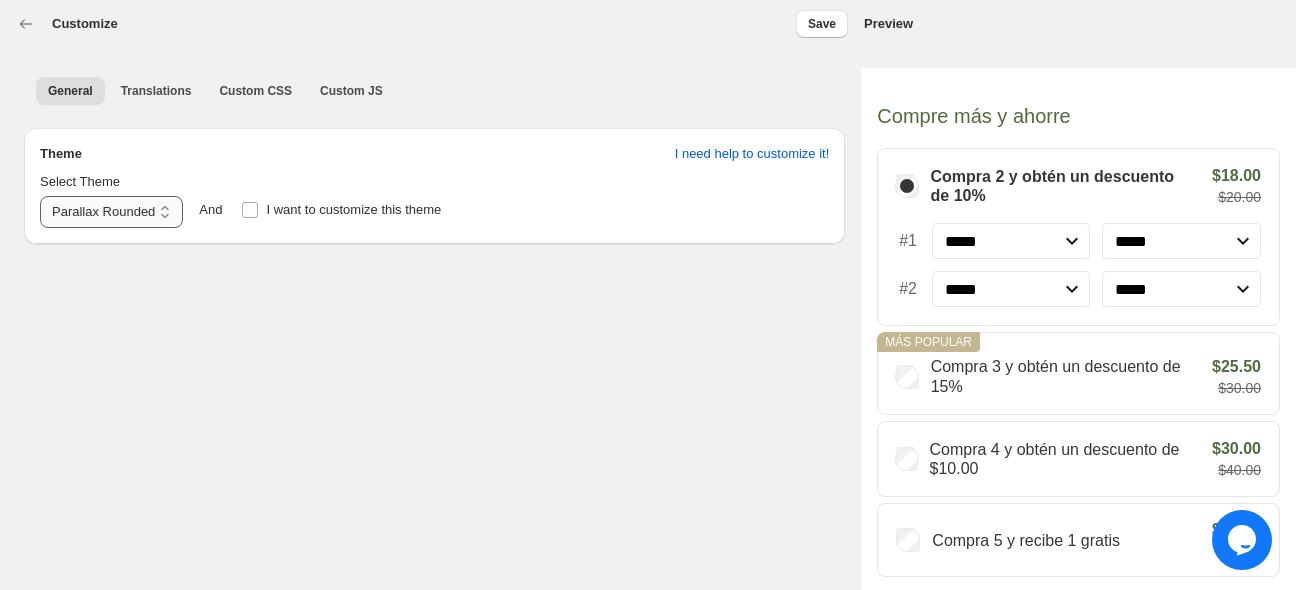 click on "**********" at bounding box center [111, 212] 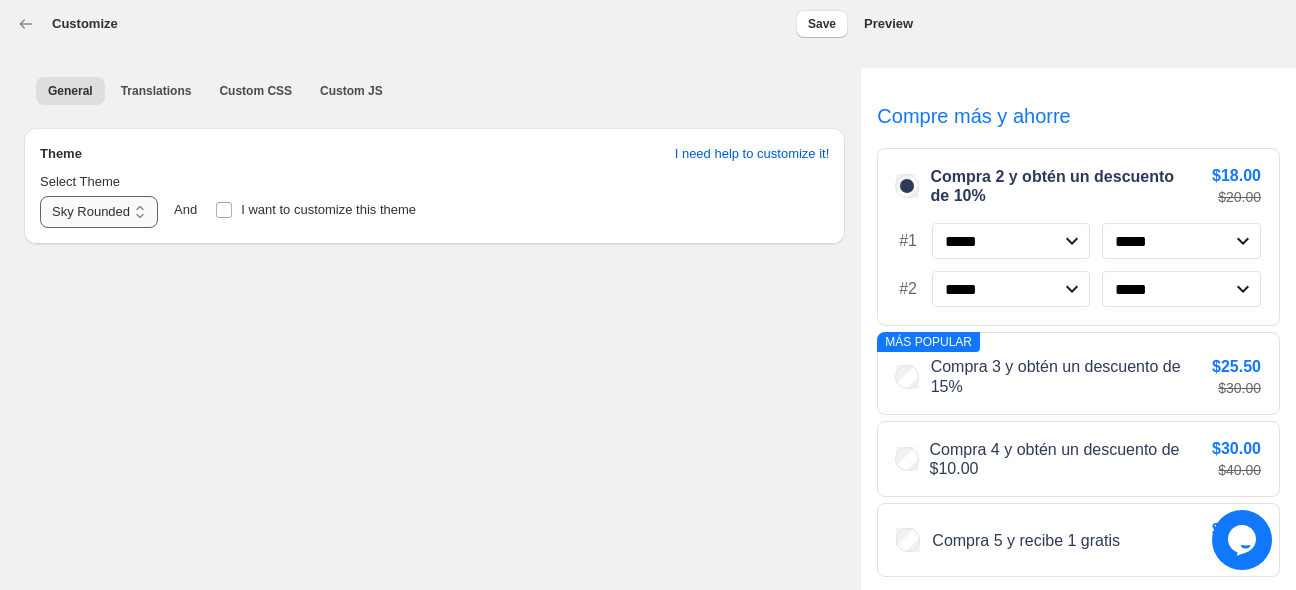 click on "**********" at bounding box center (99, 212) 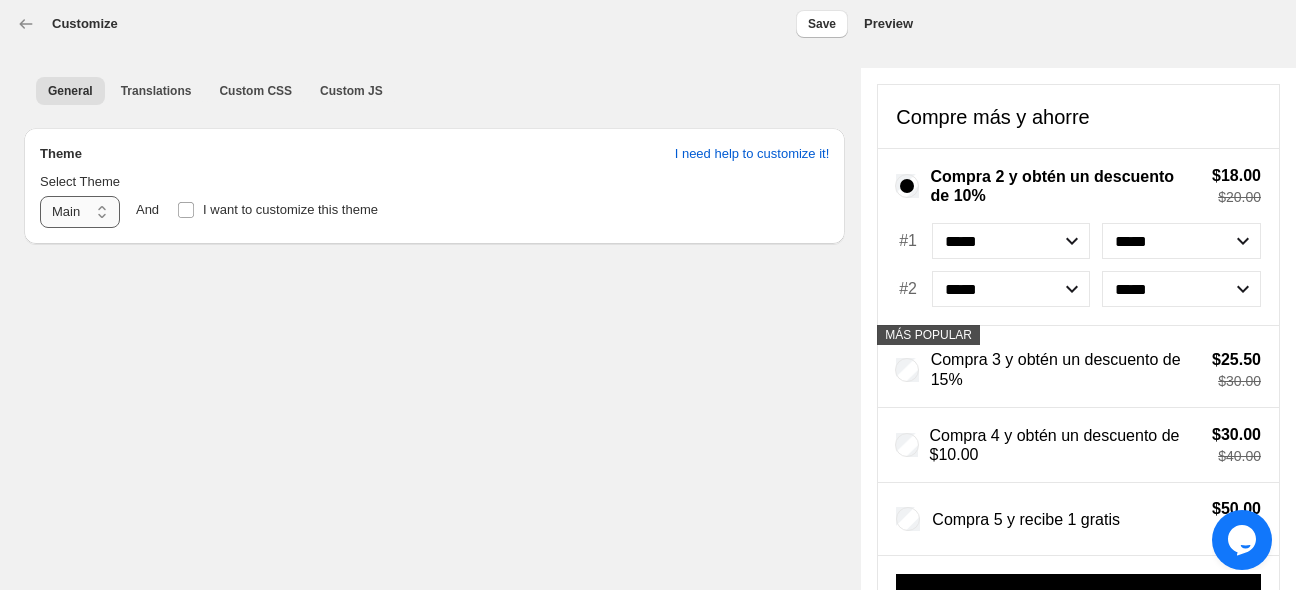 click on "**********" at bounding box center [80, 212] 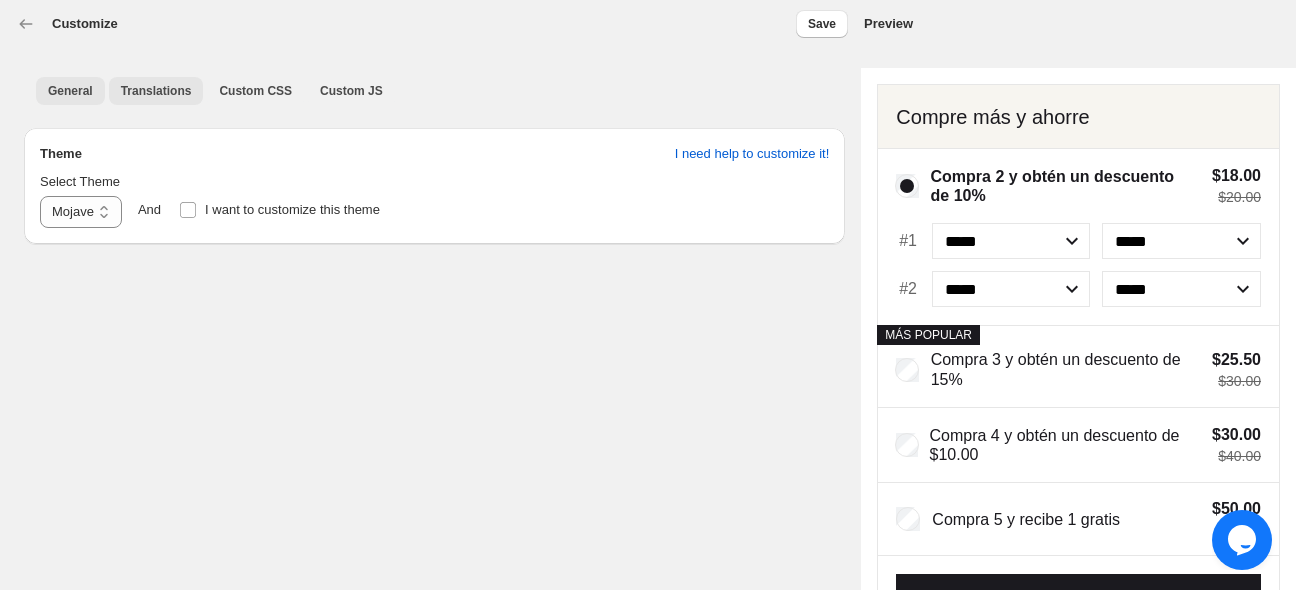 click on "Translations" at bounding box center (156, 91) 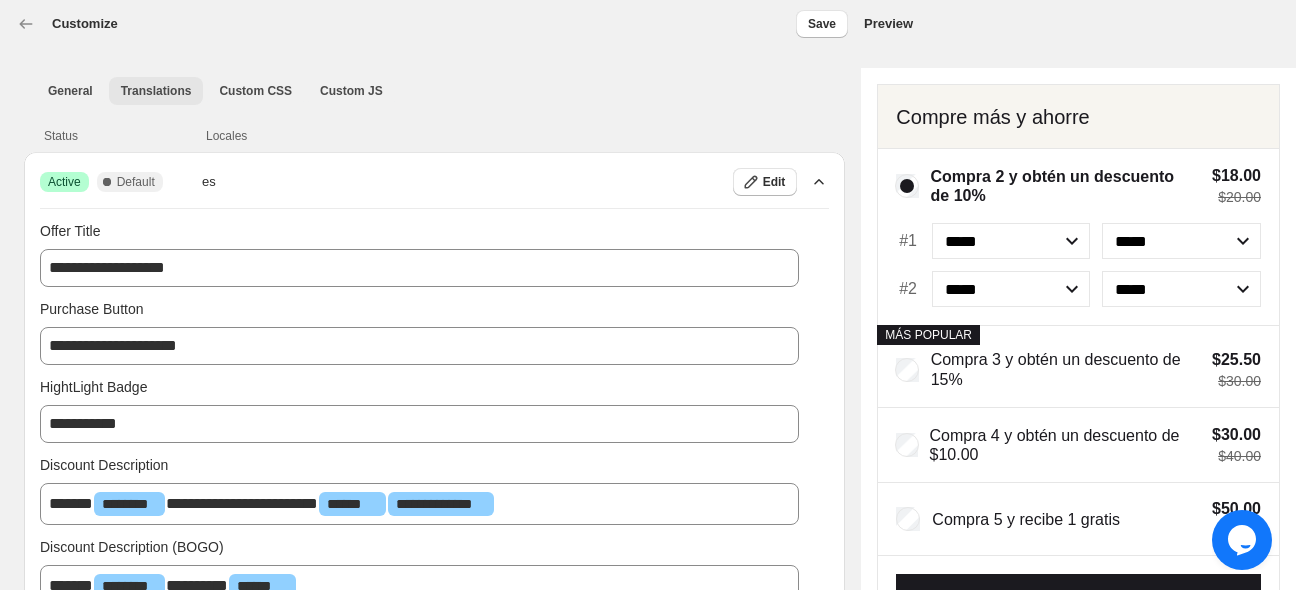 scroll, scrollTop: 38, scrollLeft: 0, axis: vertical 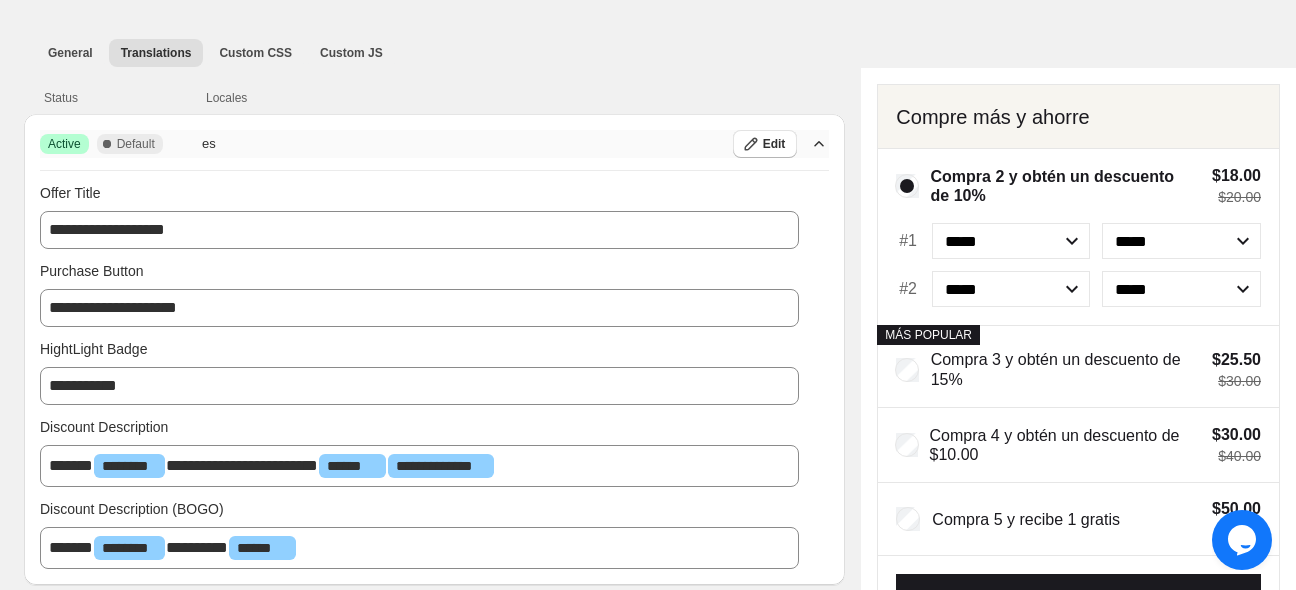 click on "Success Active Complete Default es Edit" at bounding box center [434, 144] 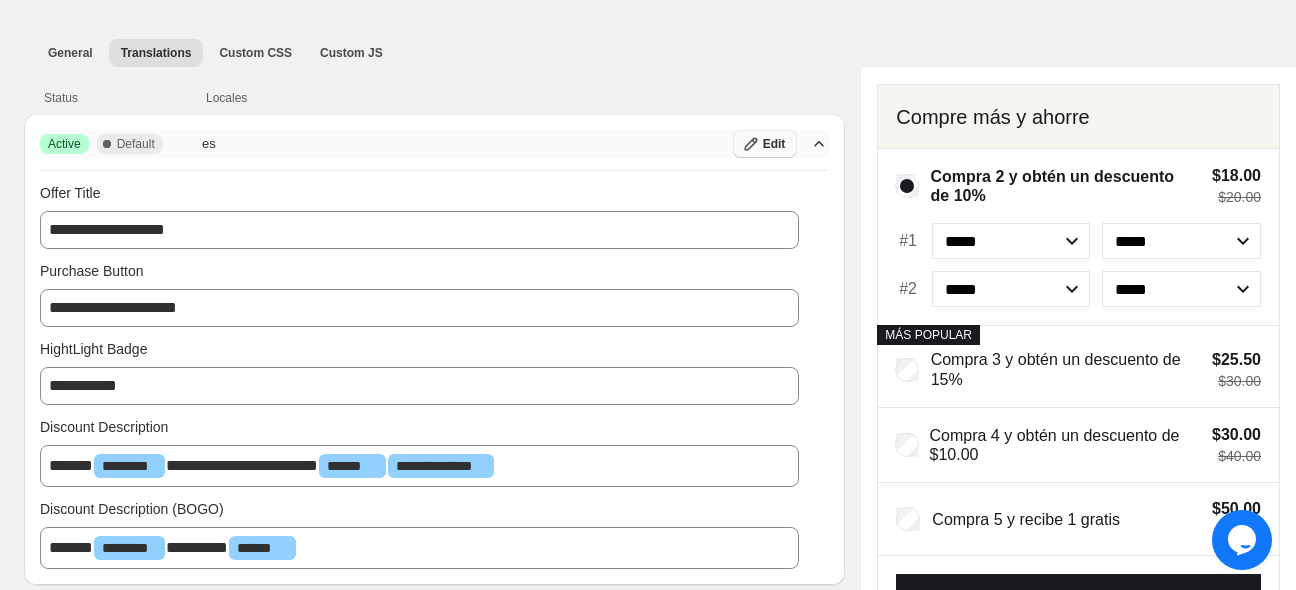 click on "Edit" at bounding box center [774, 144] 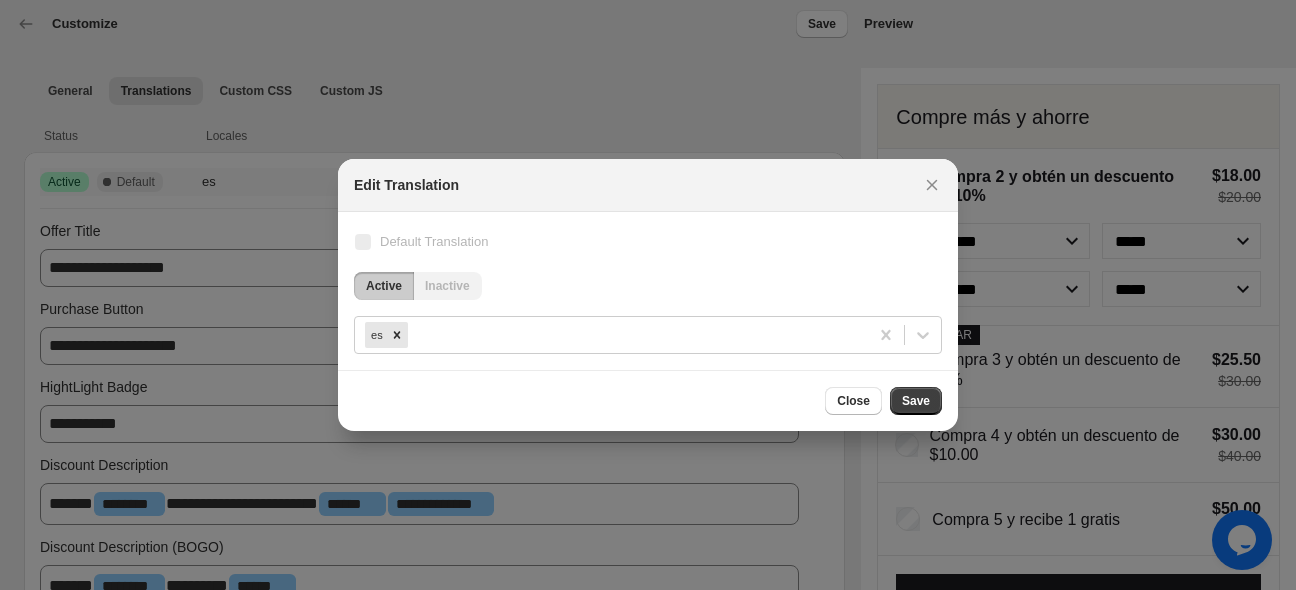 scroll, scrollTop: 0, scrollLeft: 0, axis: both 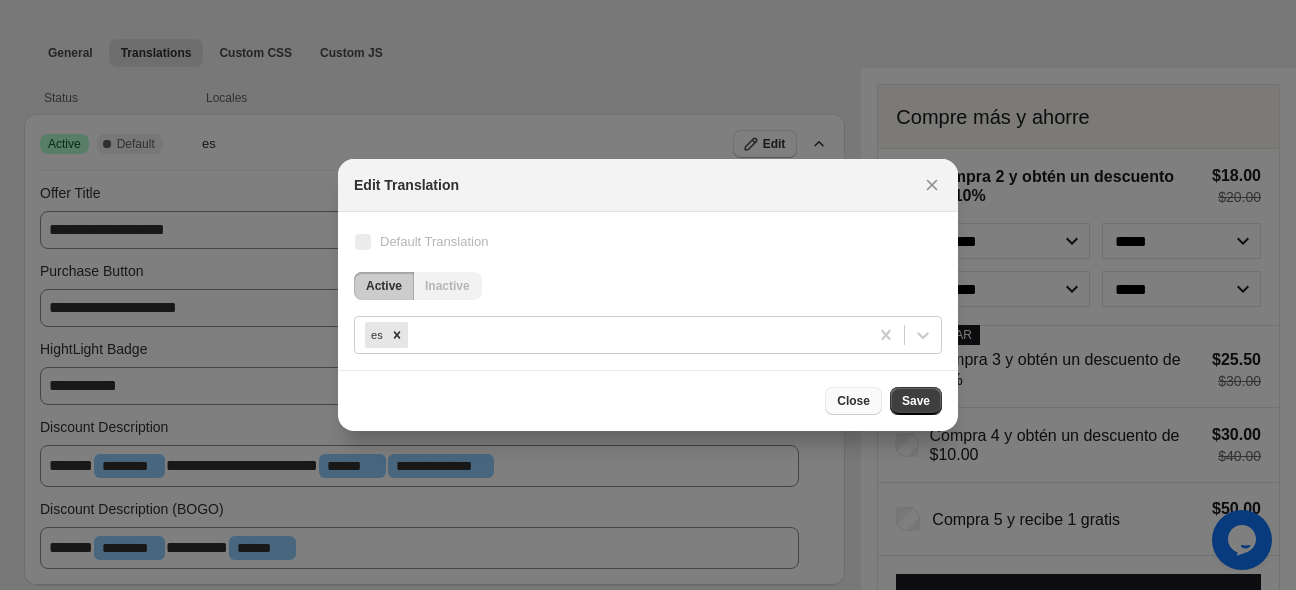 click on "Close" at bounding box center (853, 401) 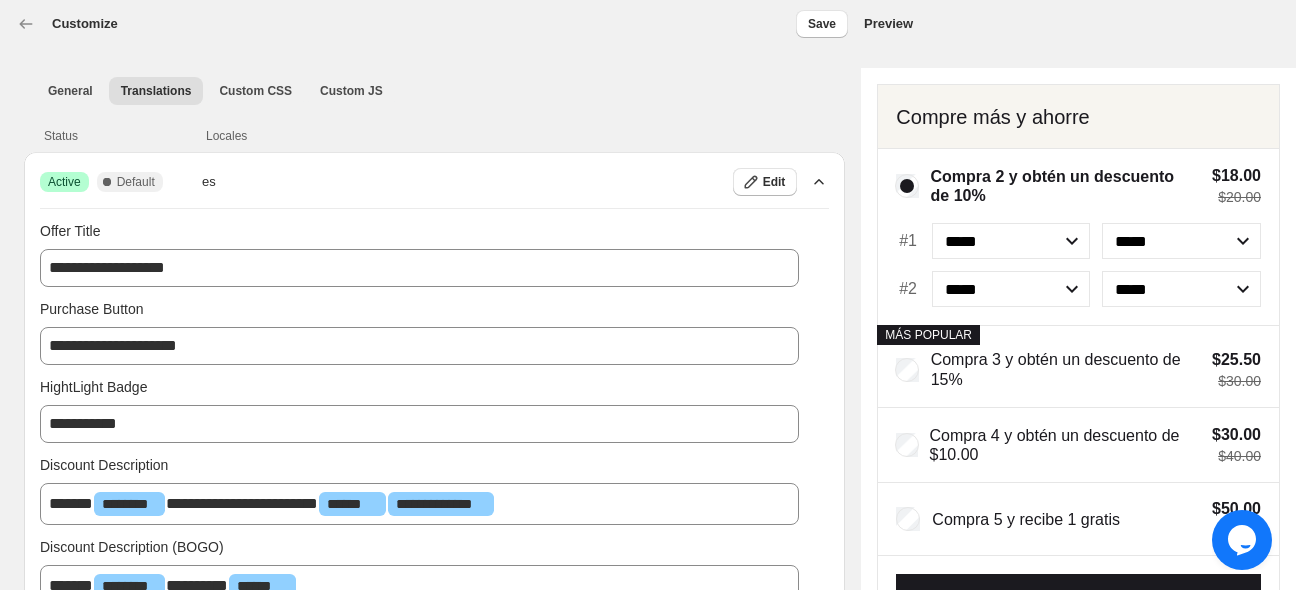 scroll, scrollTop: 38, scrollLeft: 0, axis: vertical 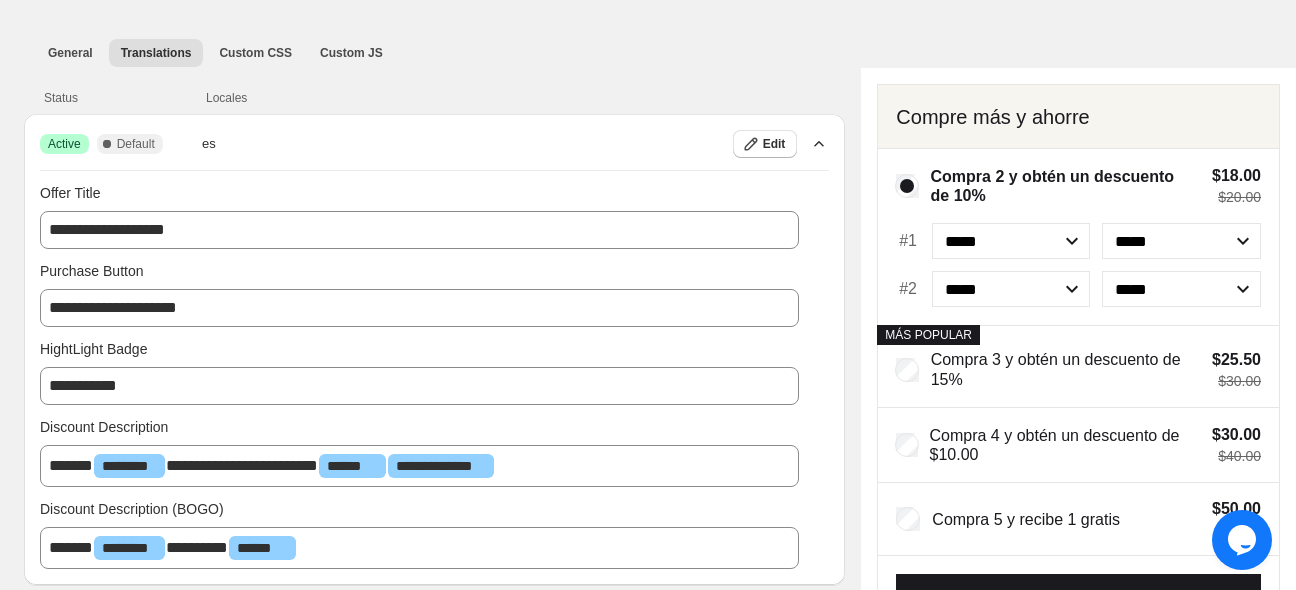 click on "Locales" at bounding box center [439, 98] 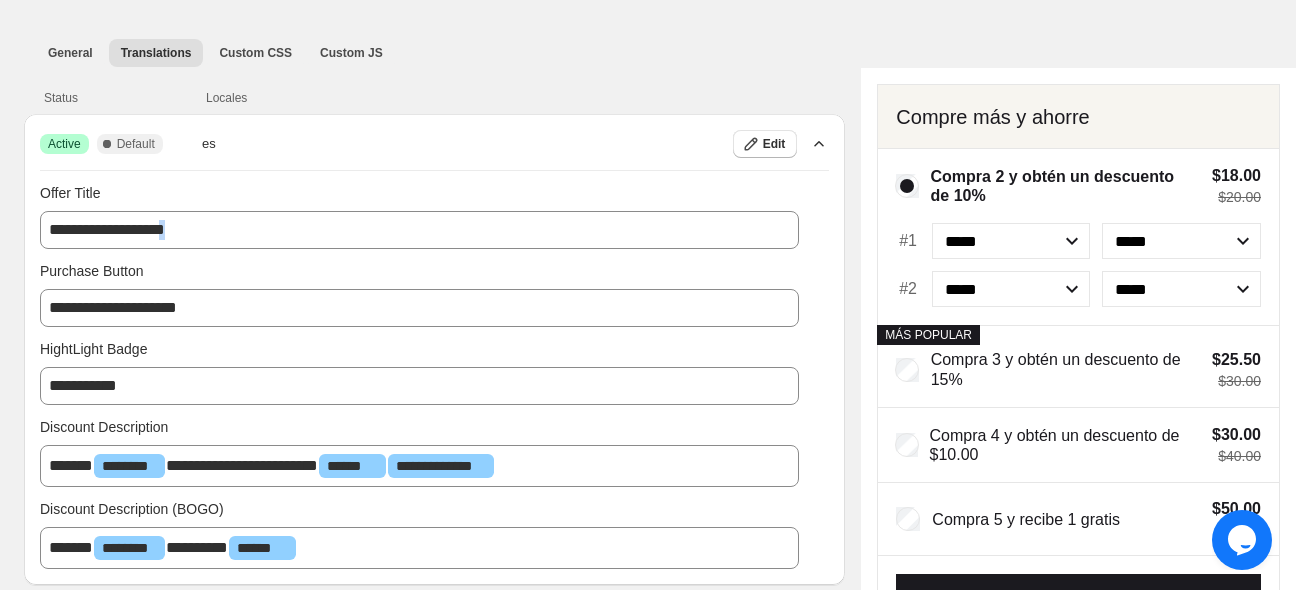 click on "**********" at bounding box center (419, 216) 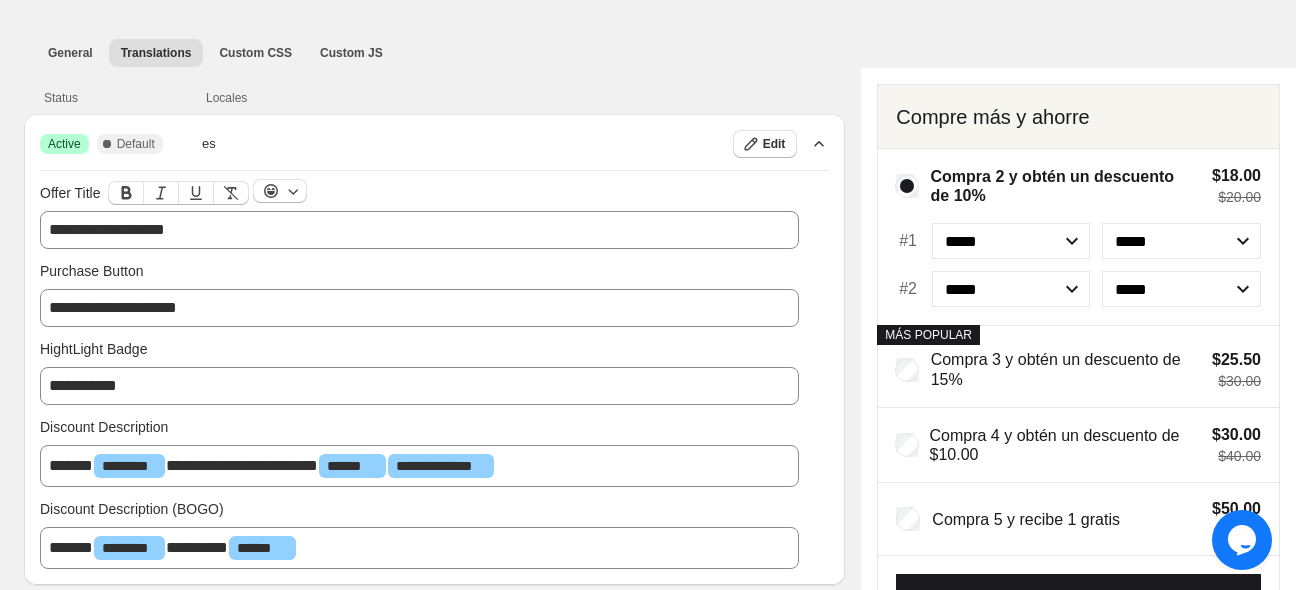 click on "**********" at bounding box center (419, 230) 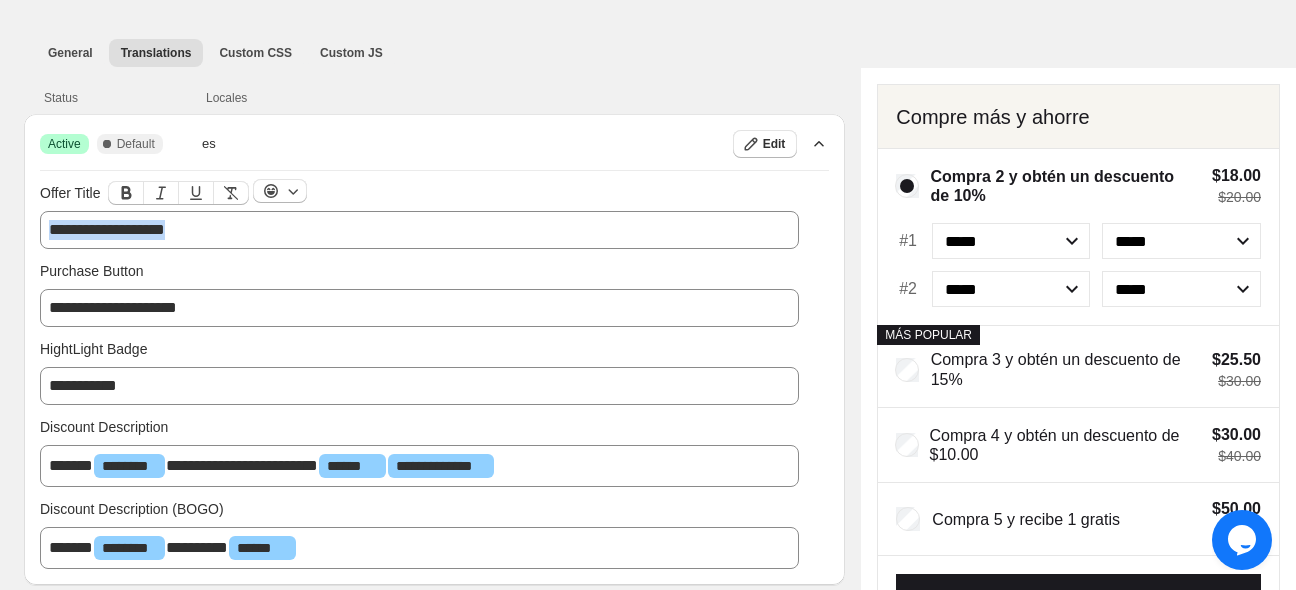 drag, startPoint x: 234, startPoint y: 240, endPoint x: -28, endPoint y: 264, distance: 263.09695 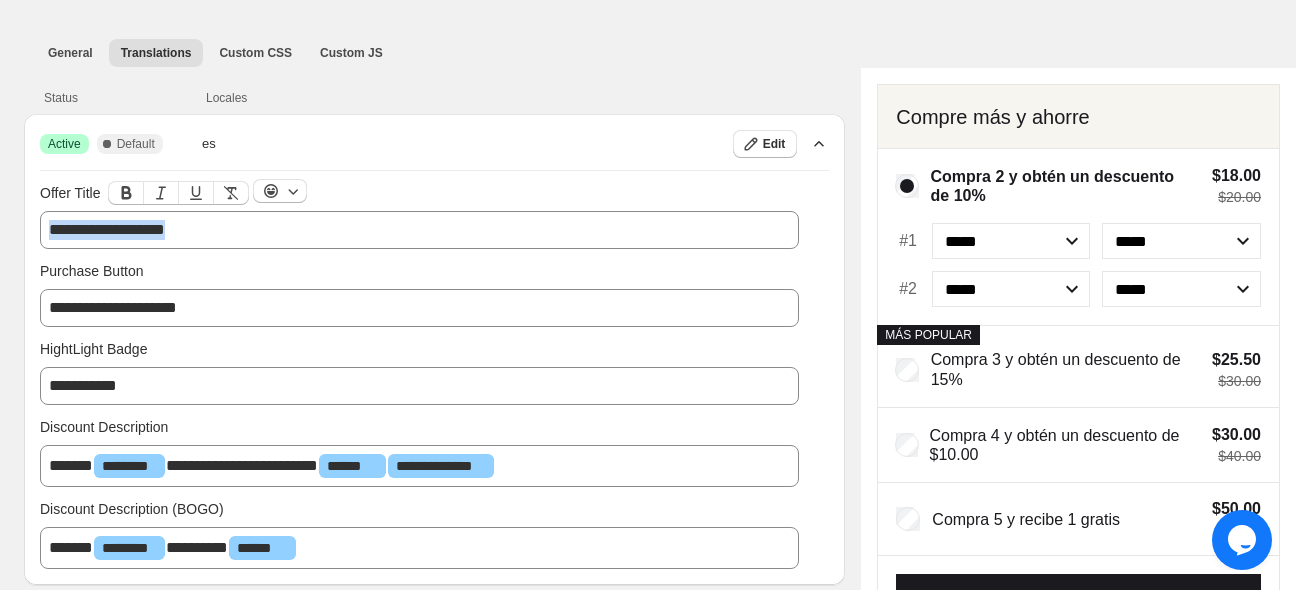 click on "**********" at bounding box center [434, 349] 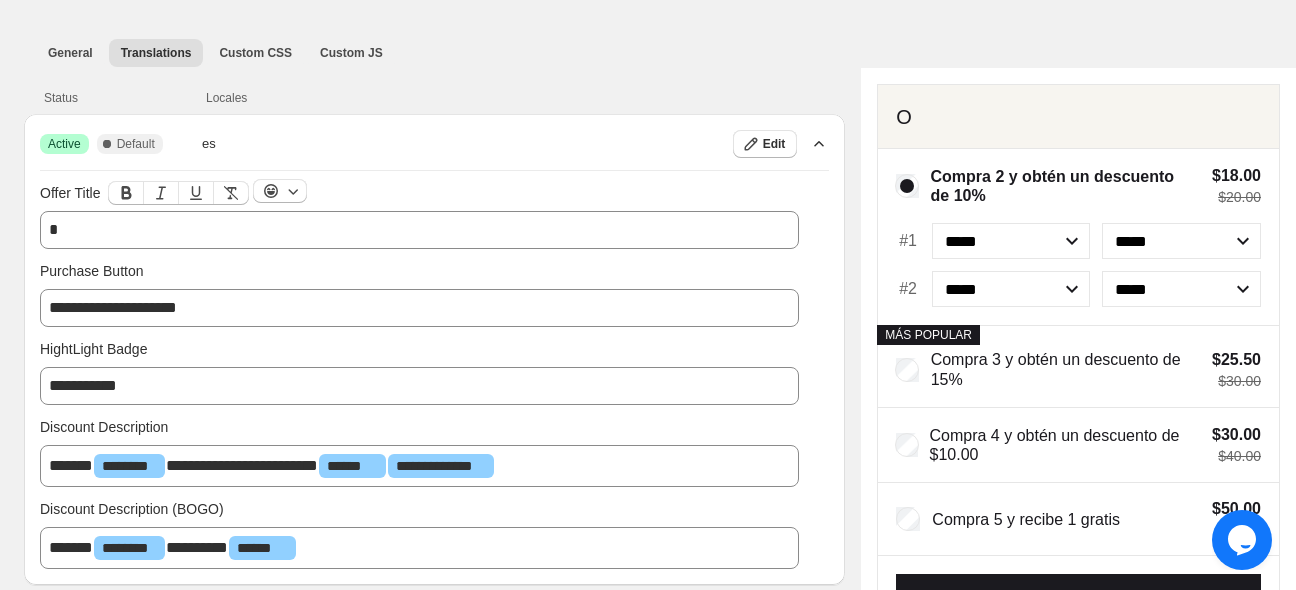 type 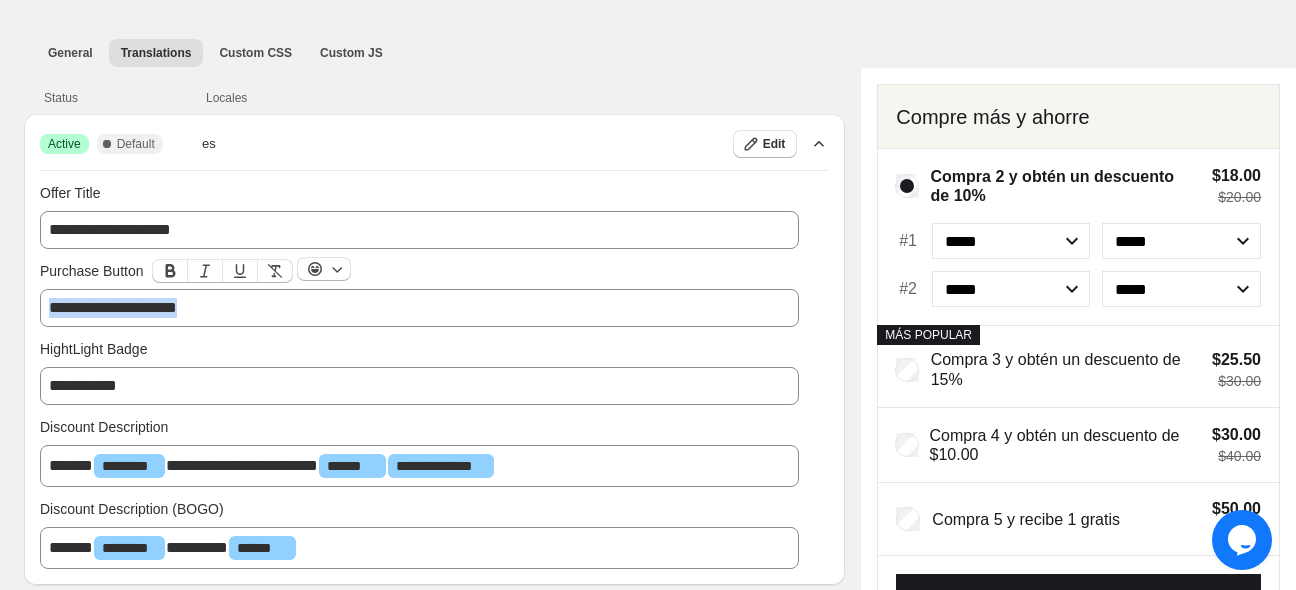 drag, startPoint x: 254, startPoint y: 309, endPoint x: -5, endPoint y: 350, distance: 262.2251 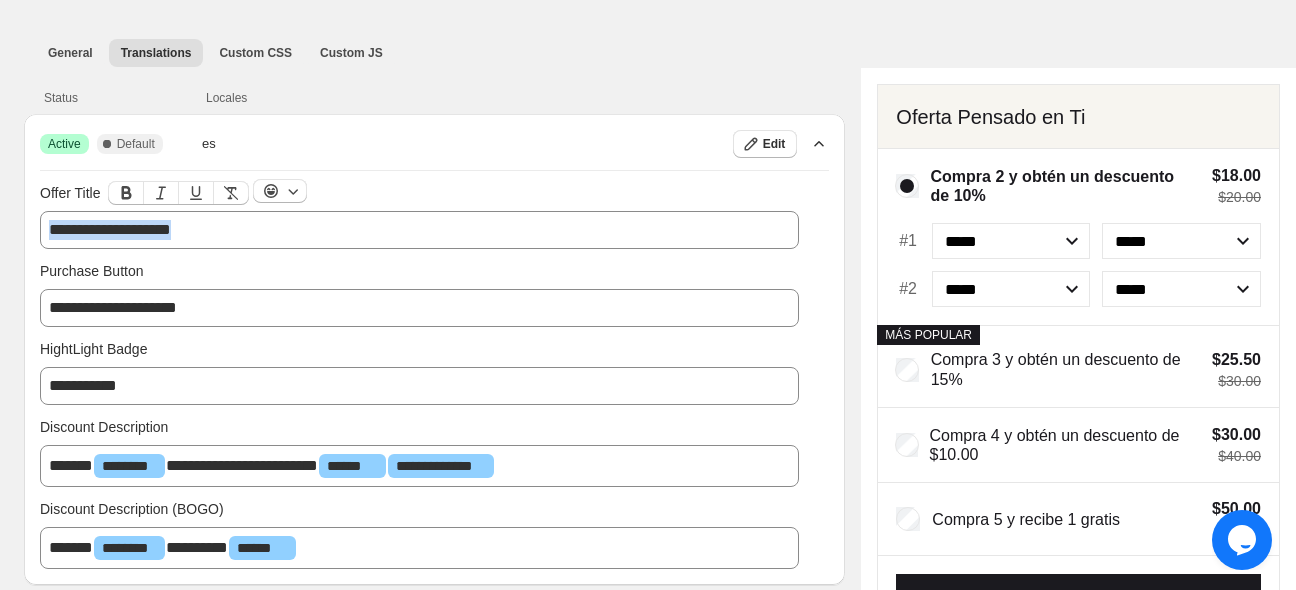 drag, startPoint x: 275, startPoint y: 234, endPoint x: 9, endPoint y: 275, distance: 269.14124 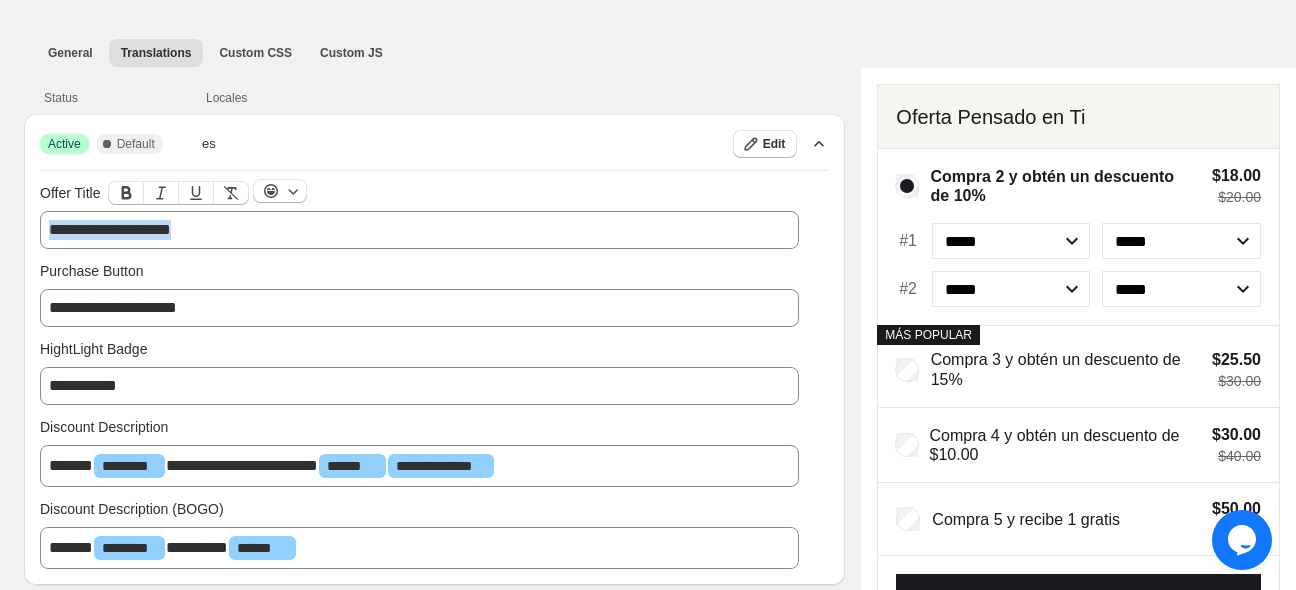 click on "**********" at bounding box center [434, 349] 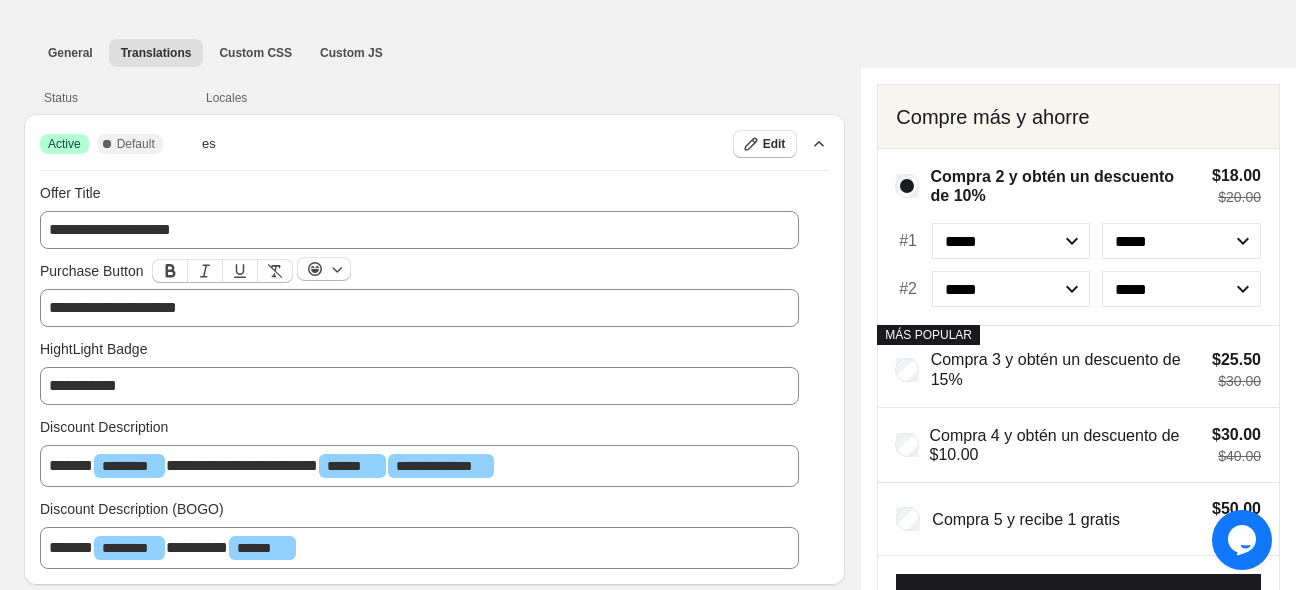 click on "**********" at bounding box center [419, 308] 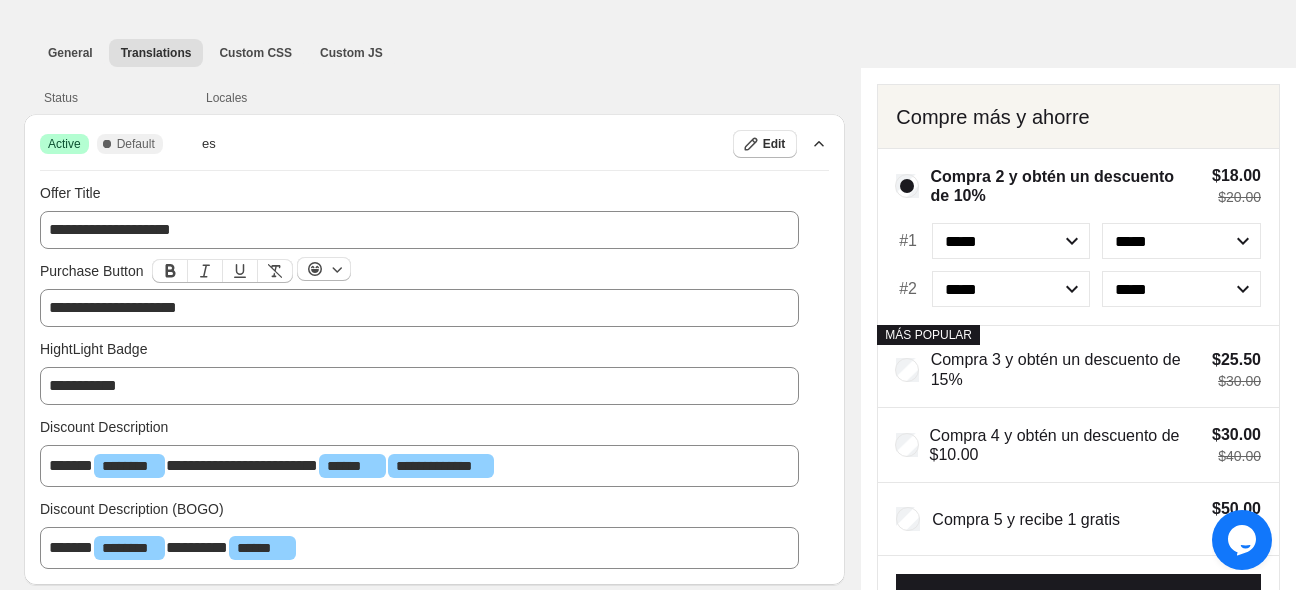 type 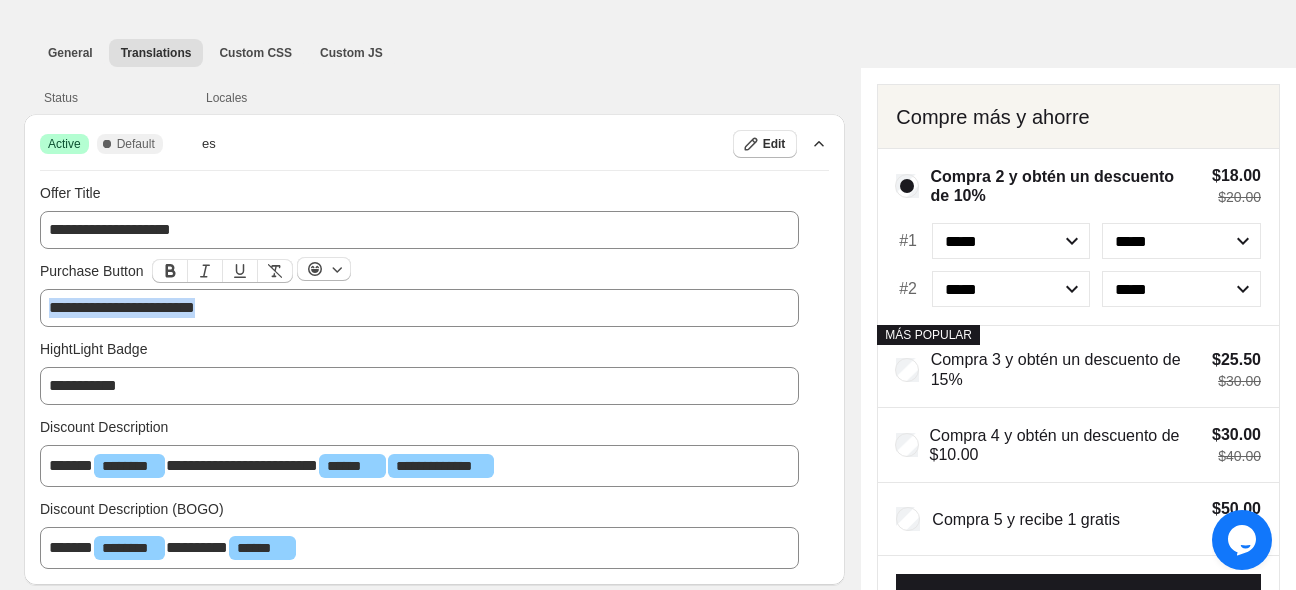 drag, startPoint x: 294, startPoint y: 315, endPoint x: -113, endPoint y: 369, distance: 410.56668 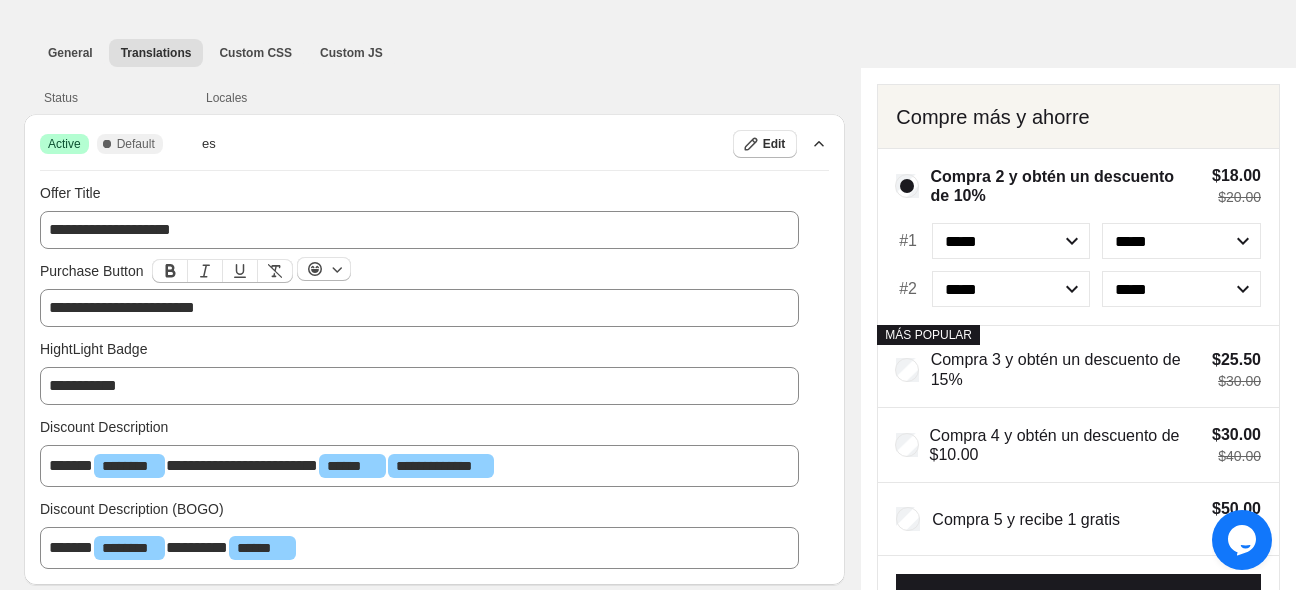 scroll, scrollTop: 34, scrollLeft: 0, axis: vertical 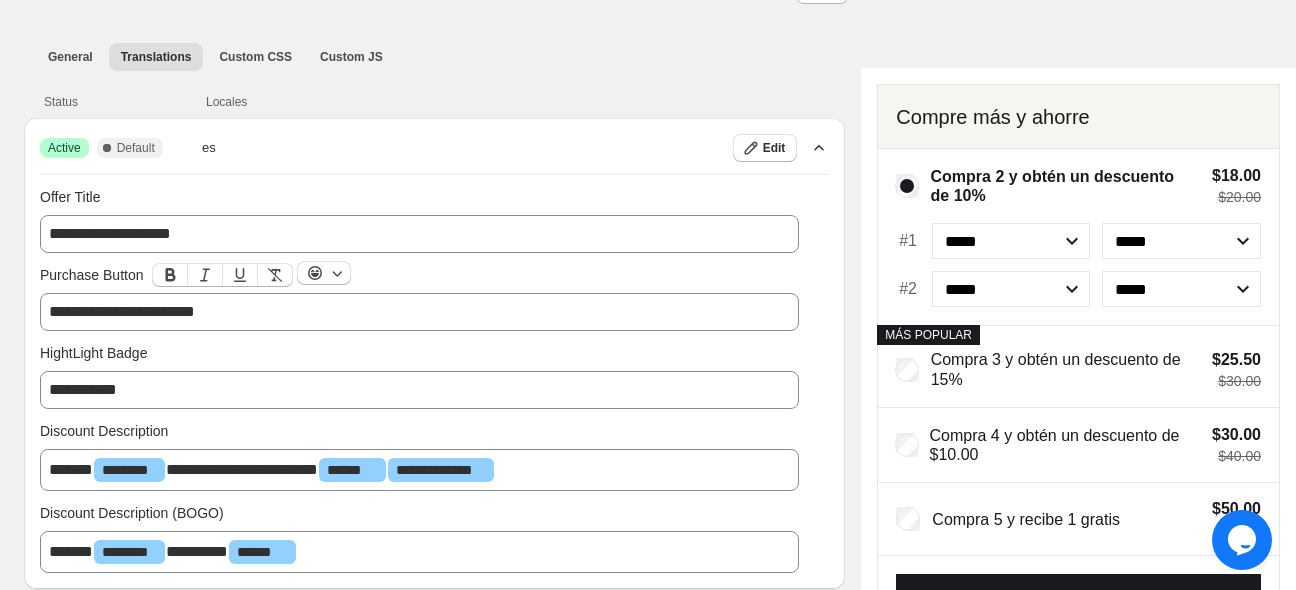 drag, startPoint x: 282, startPoint y: 312, endPoint x: 290, endPoint y: 324, distance: 14.422205 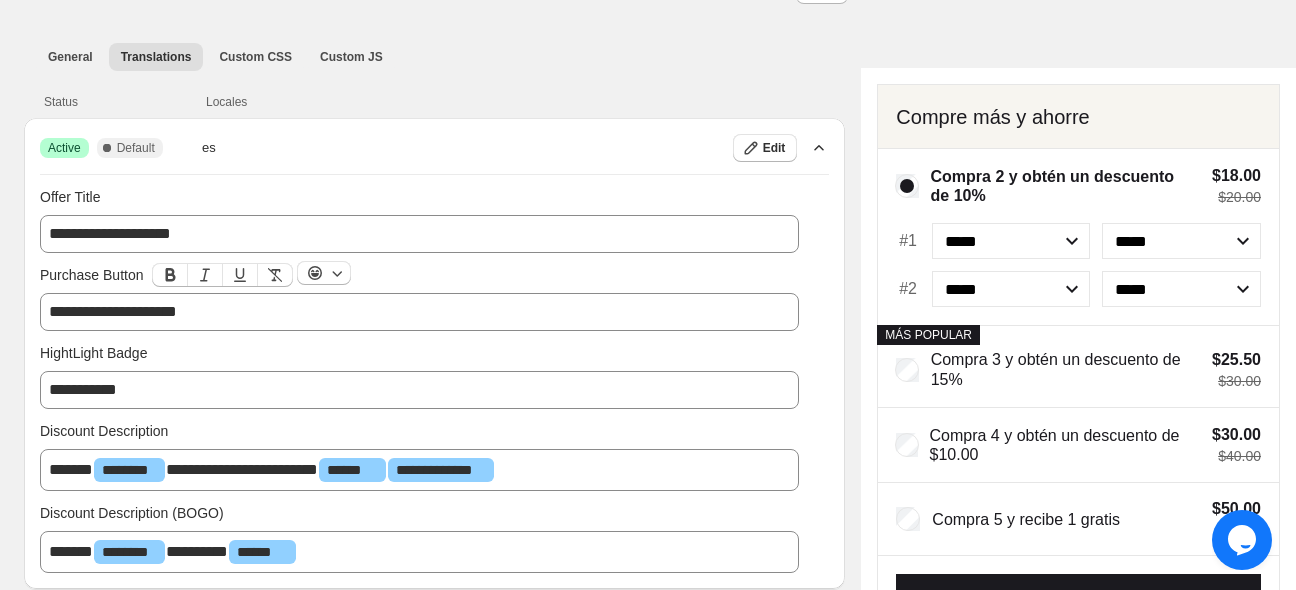click on "**********" at bounding box center [419, 312] 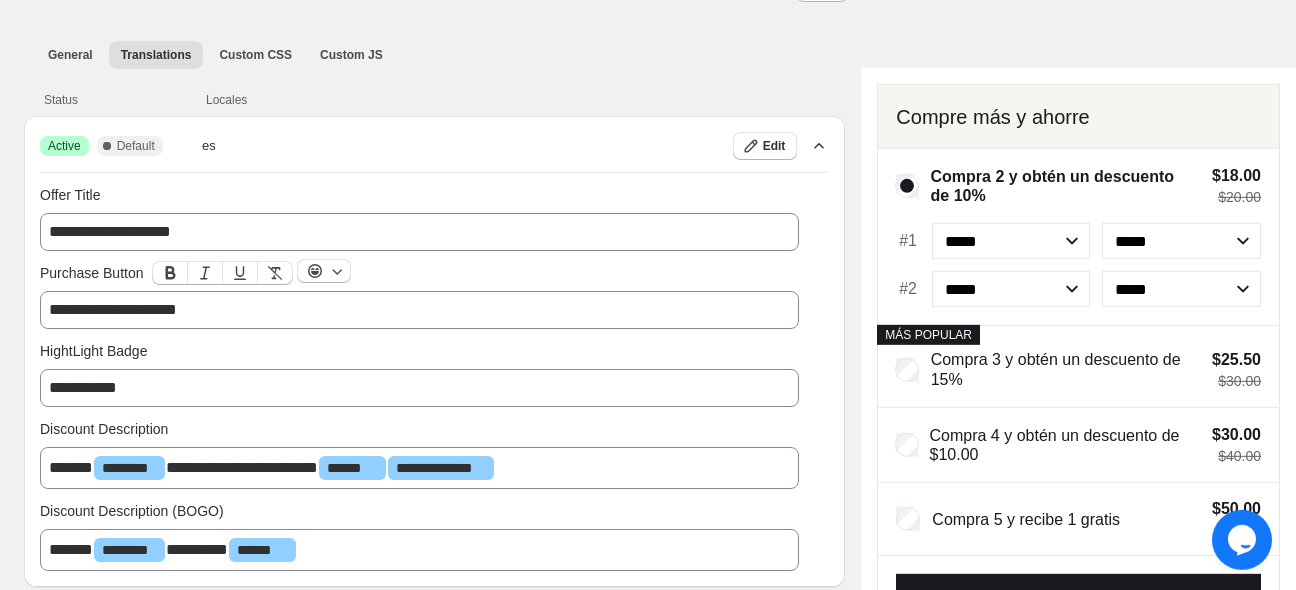 scroll, scrollTop: 38, scrollLeft: 0, axis: vertical 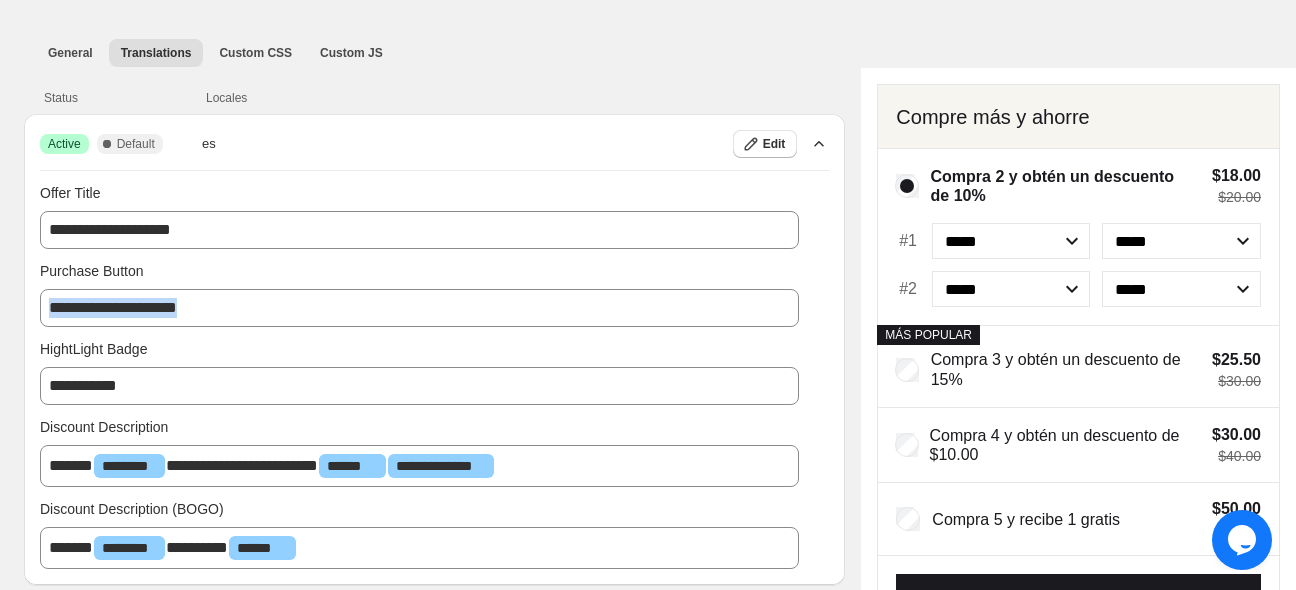 drag, startPoint x: 260, startPoint y: 302, endPoint x: -82, endPoint y: 347, distance: 344.9478 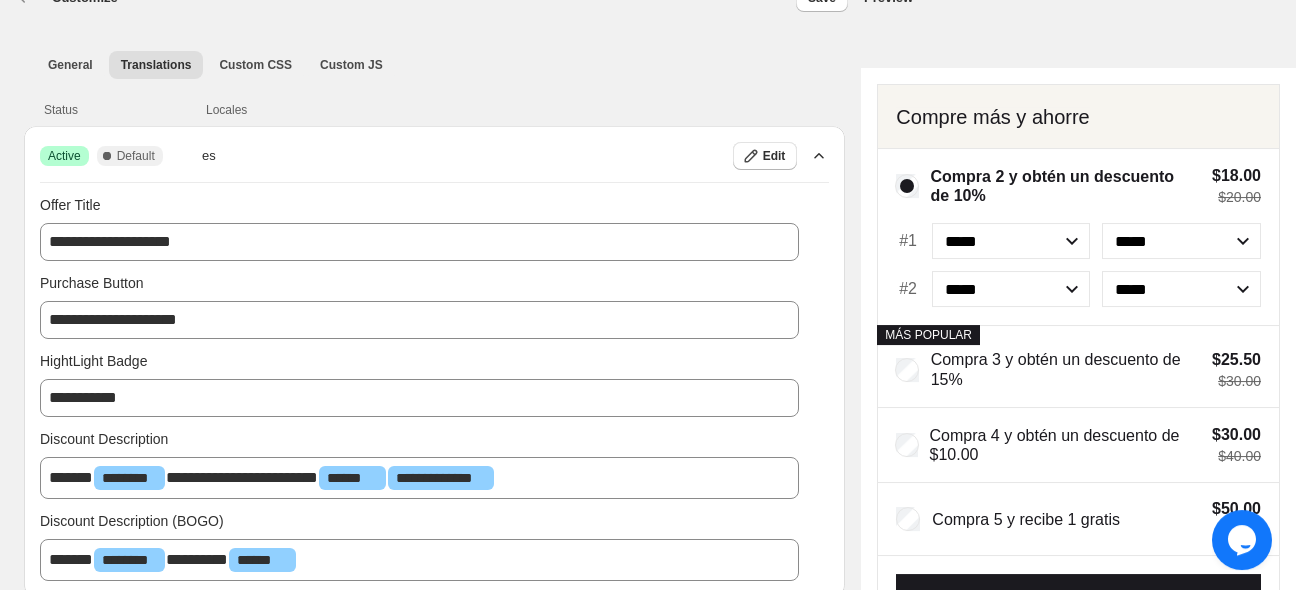 scroll, scrollTop: 38, scrollLeft: 0, axis: vertical 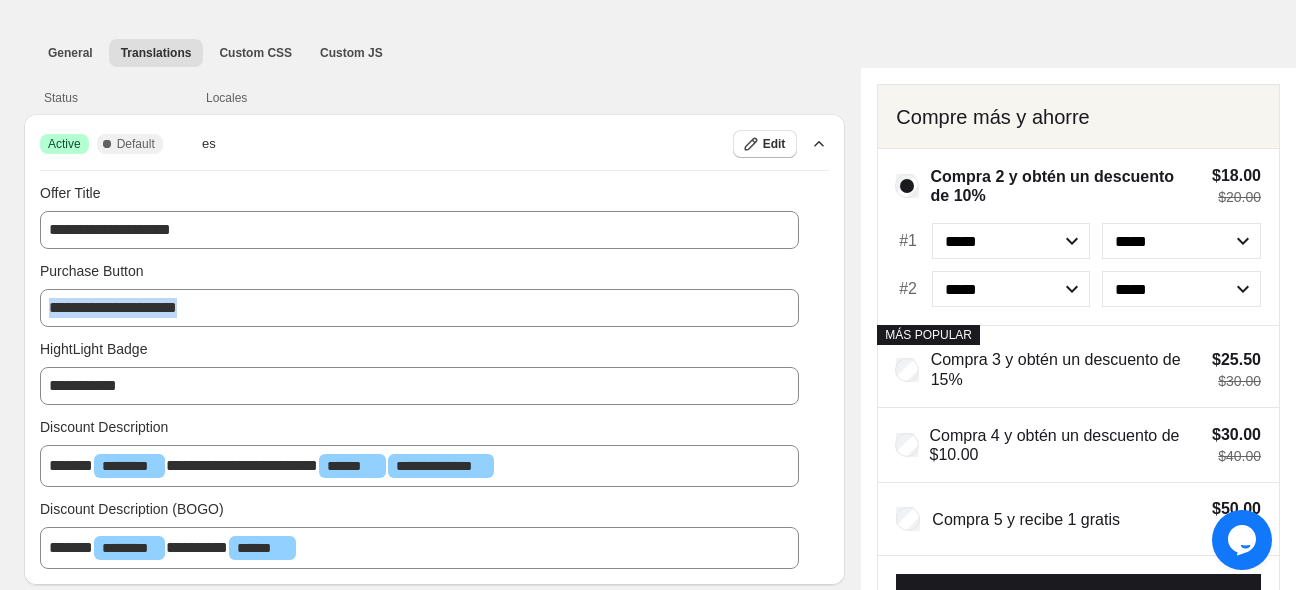 drag, startPoint x: 226, startPoint y: 310, endPoint x: 44, endPoint y: 333, distance: 183.44754 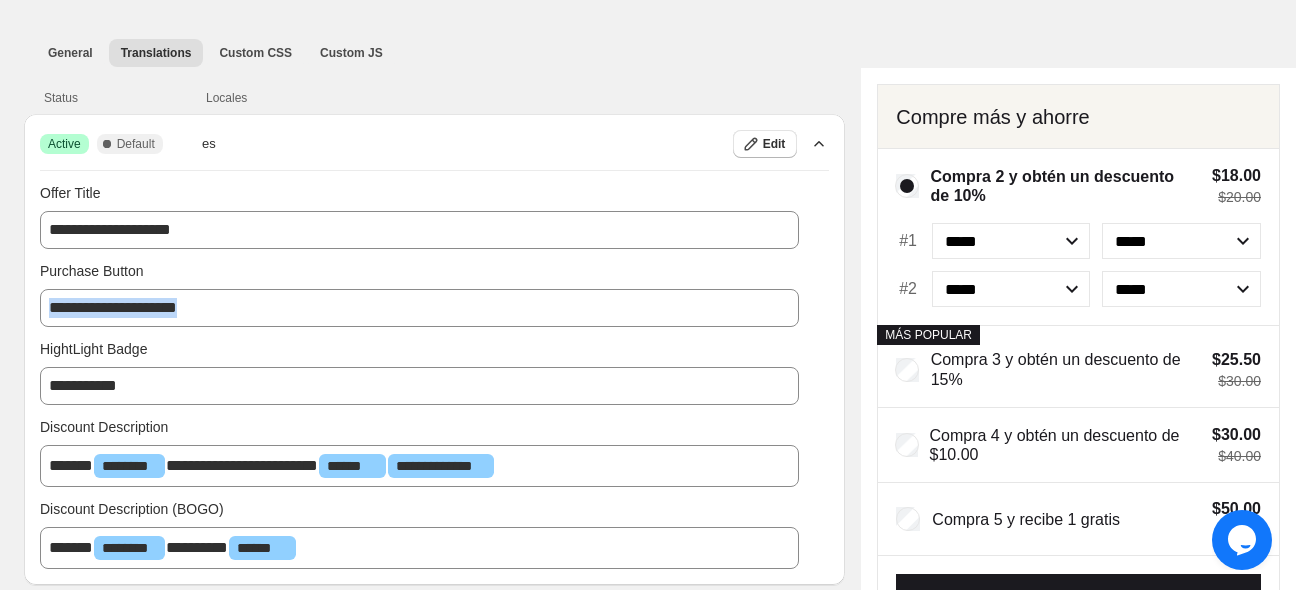 click on "**********" at bounding box center (434, 349) 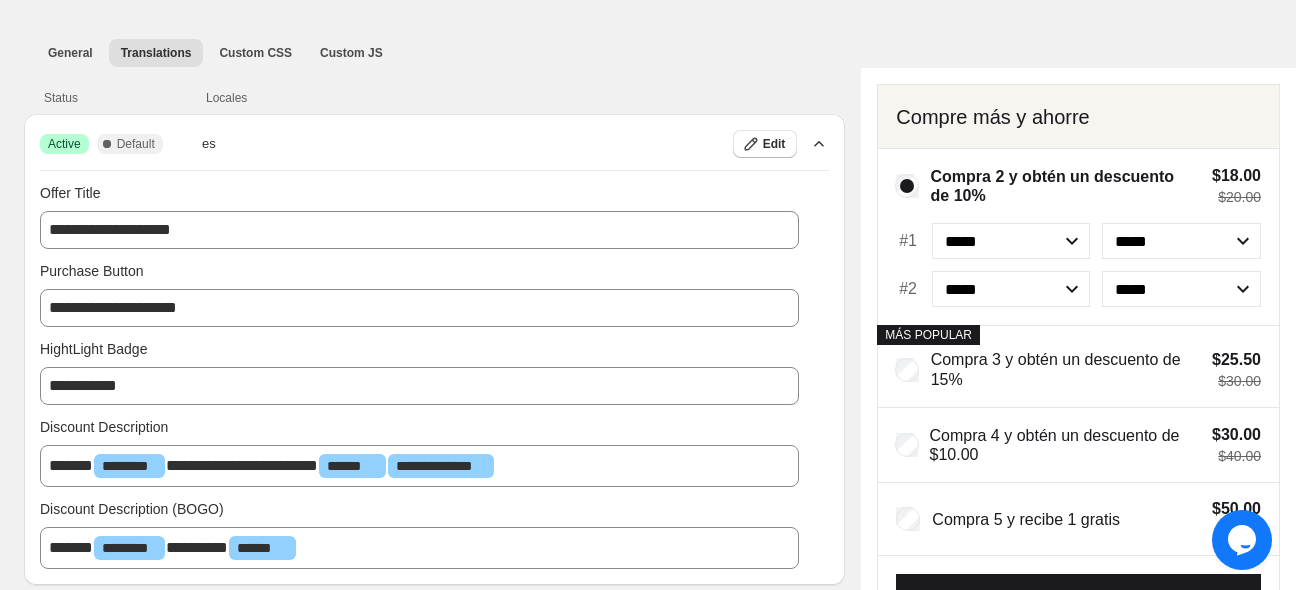 click on "**********" at bounding box center (434, 376) 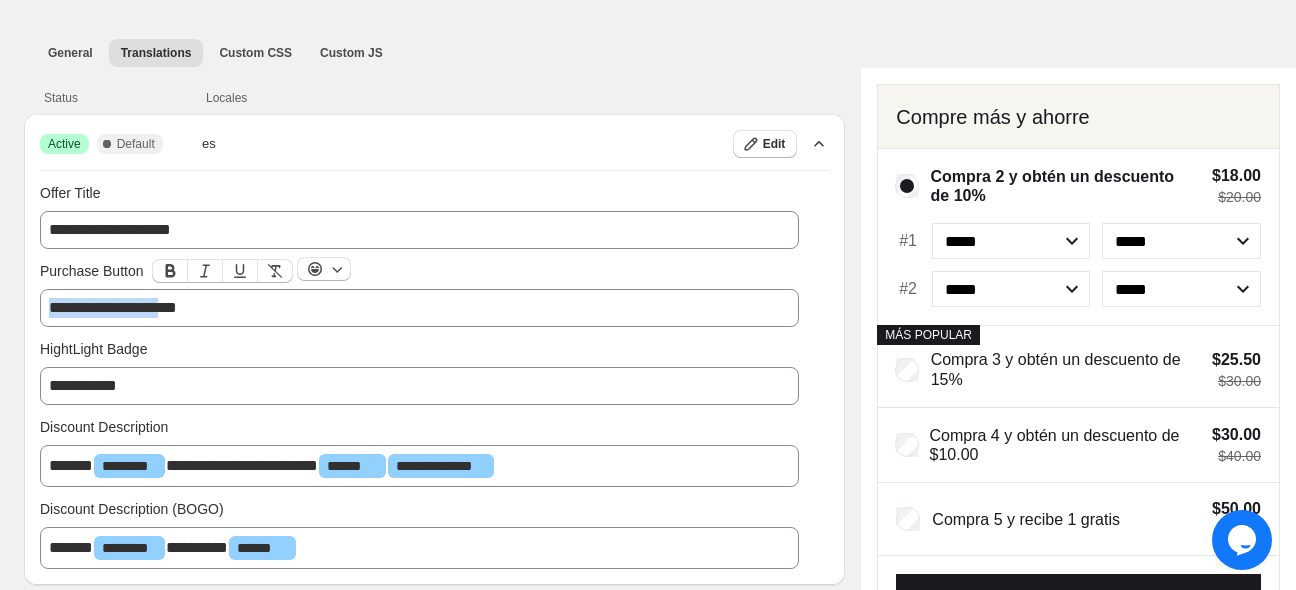drag, startPoint x: 174, startPoint y: 314, endPoint x: 19, endPoint y: 326, distance: 155.46382 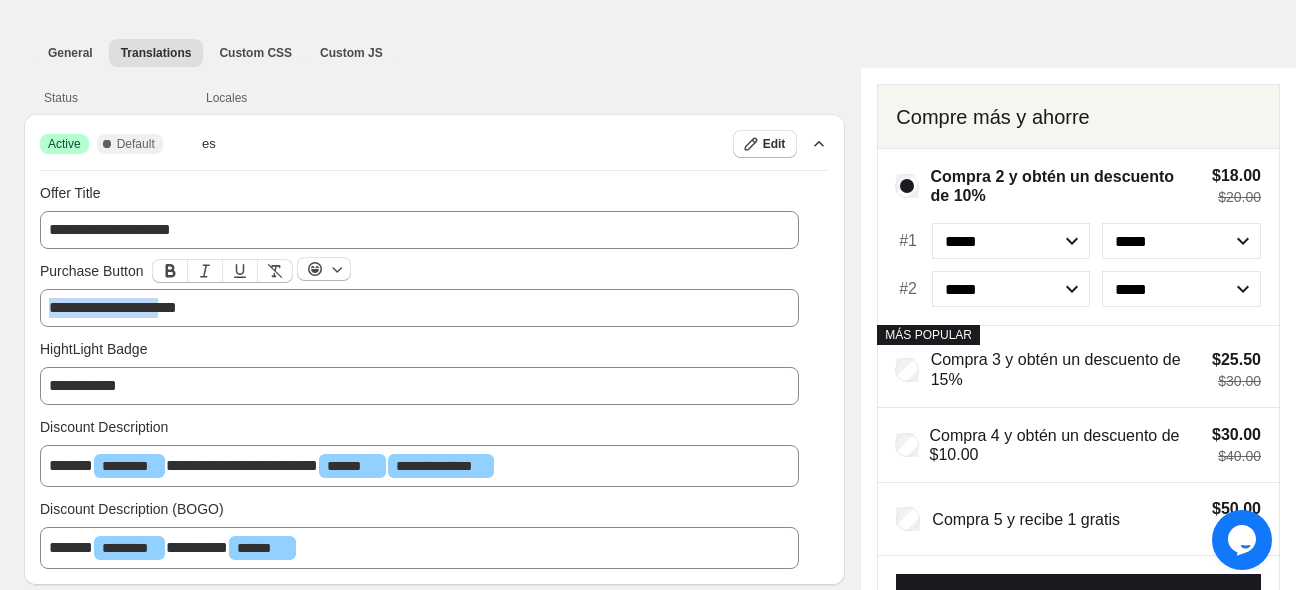 click on "**********" at bounding box center (434, 349) 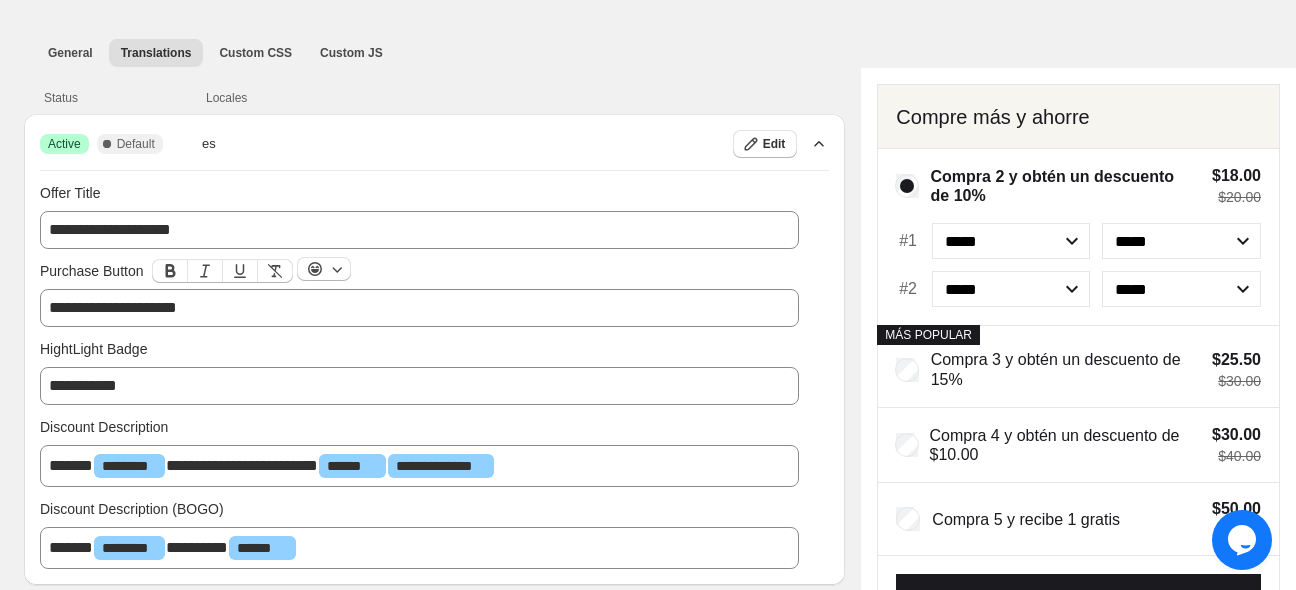 click on "**********" at bounding box center [419, 308] 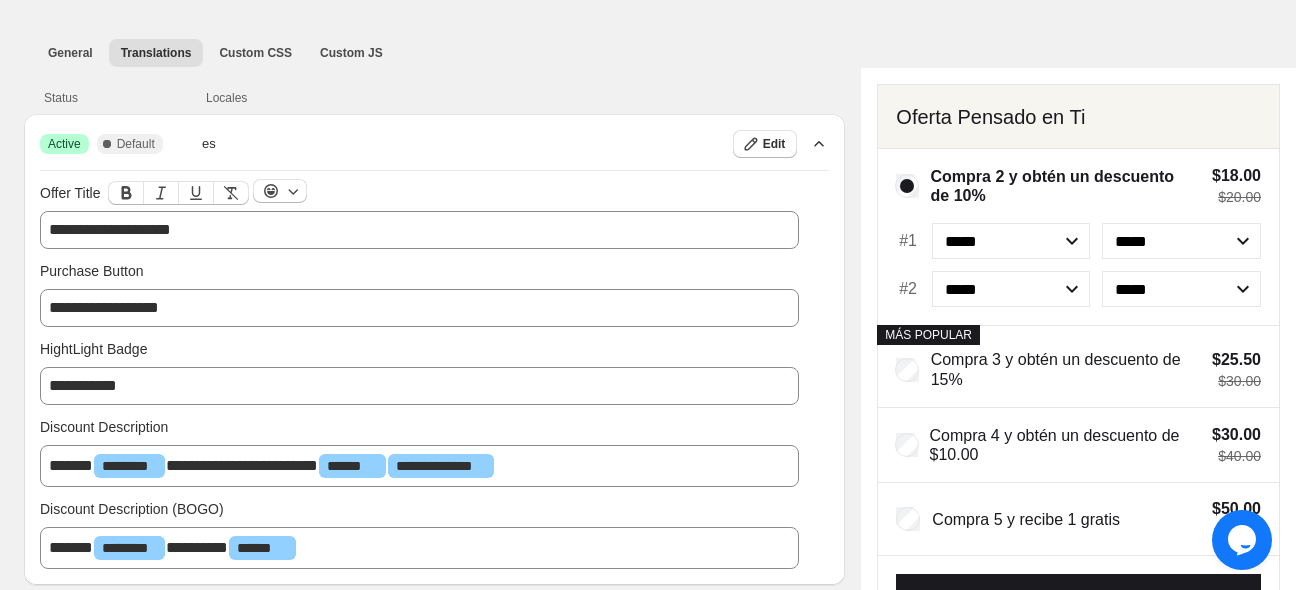 click on "**********" at bounding box center (419, 230) 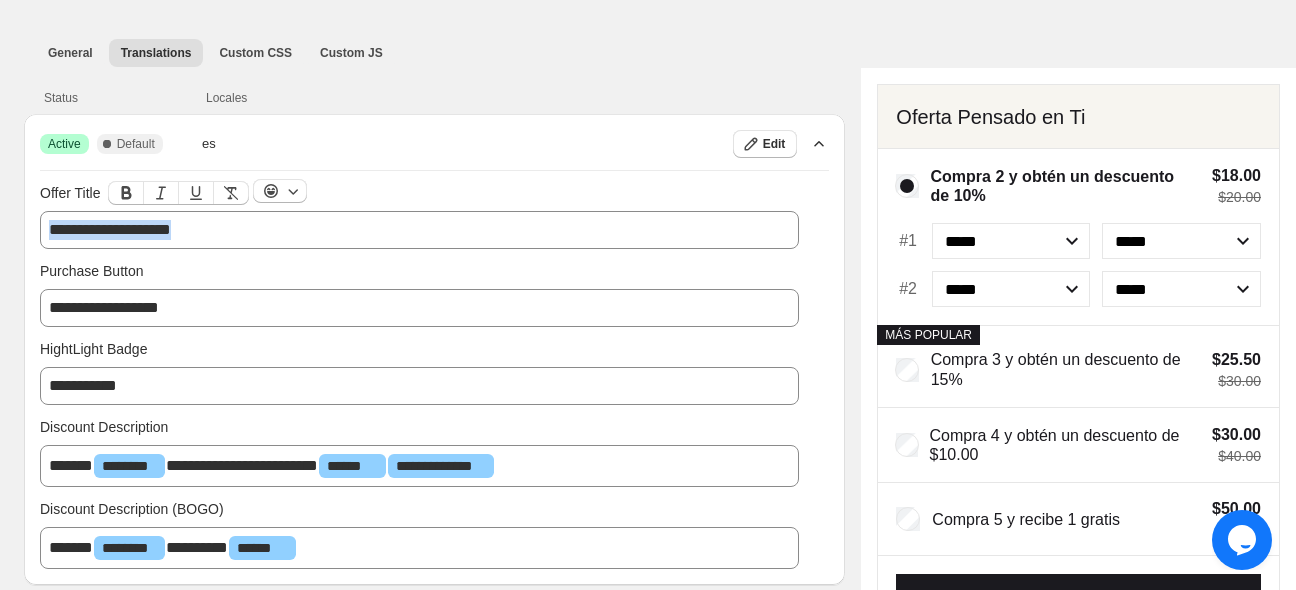 drag, startPoint x: 214, startPoint y: 231, endPoint x: -56, endPoint y: 219, distance: 270.26654 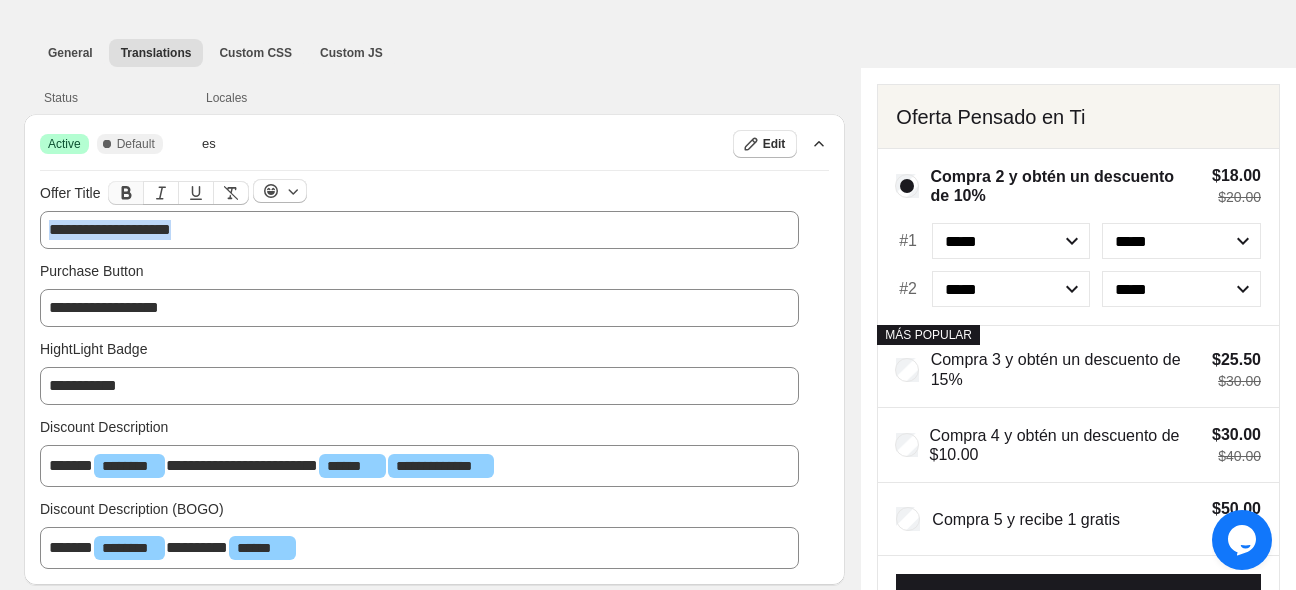 click 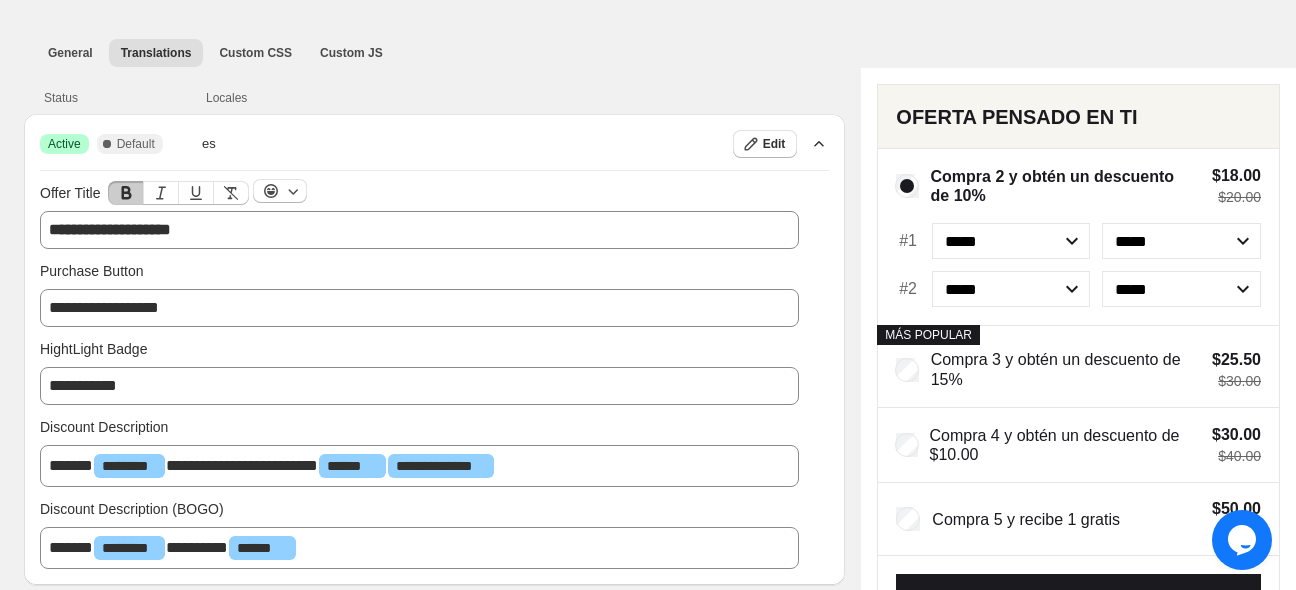 click on "**********" at bounding box center [419, 466] 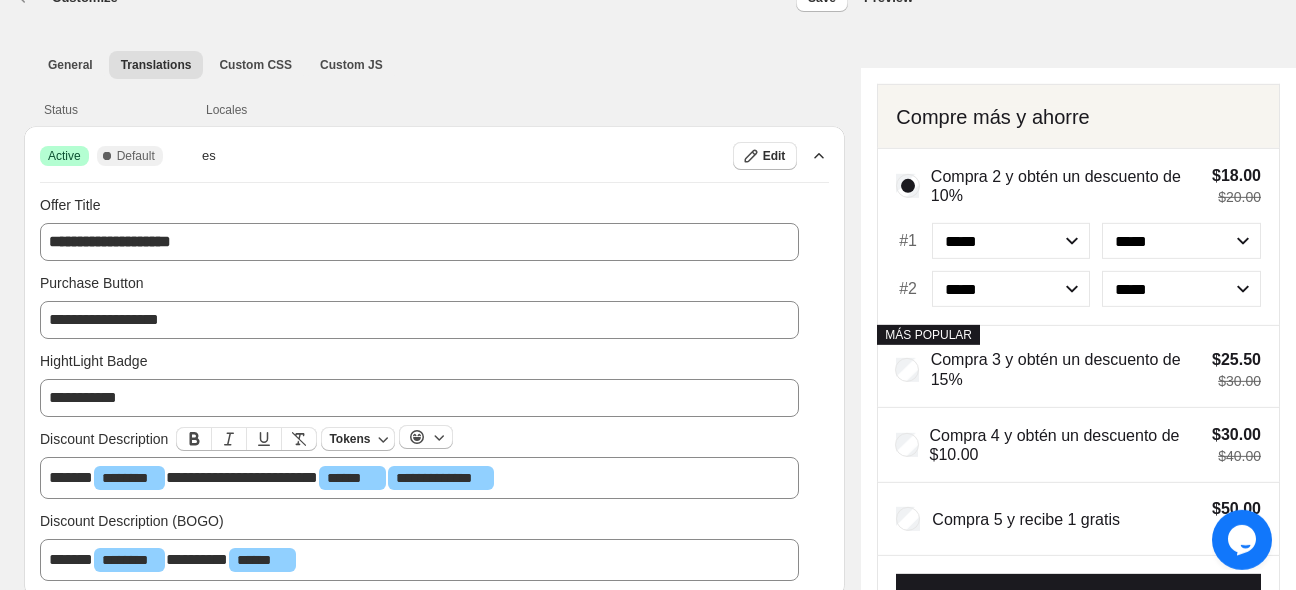 scroll, scrollTop: 38, scrollLeft: 0, axis: vertical 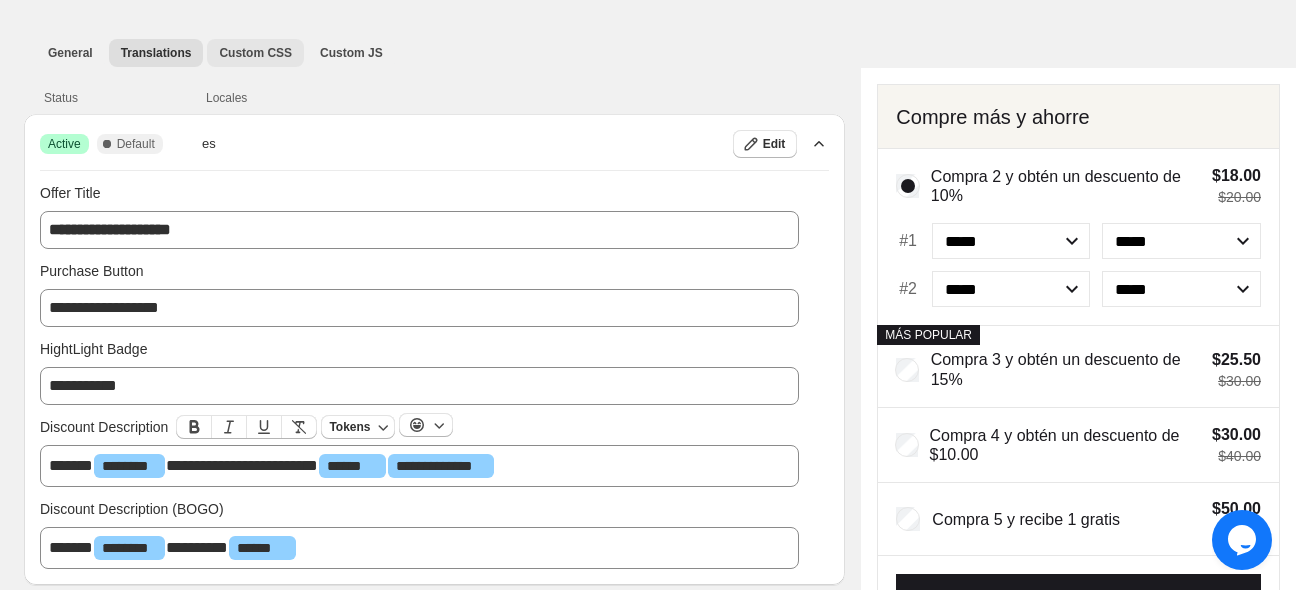 click on "Custom CSS" at bounding box center (255, 53) 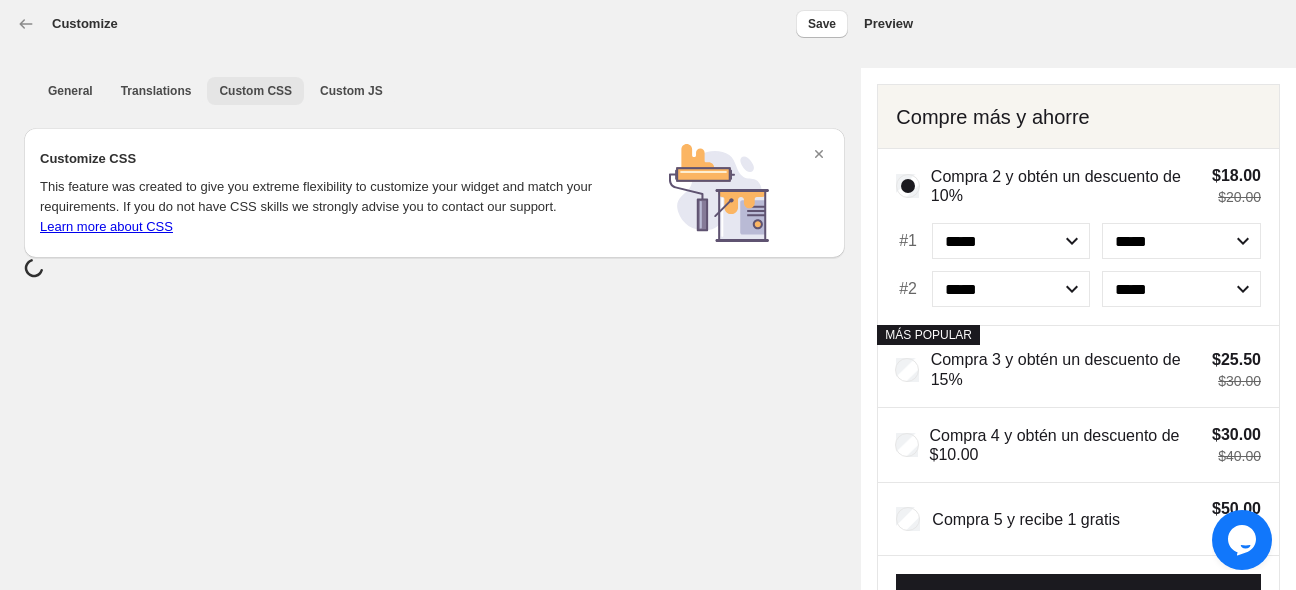 scroll, scrollTop: 0, scrollLeft: 0, axis: both 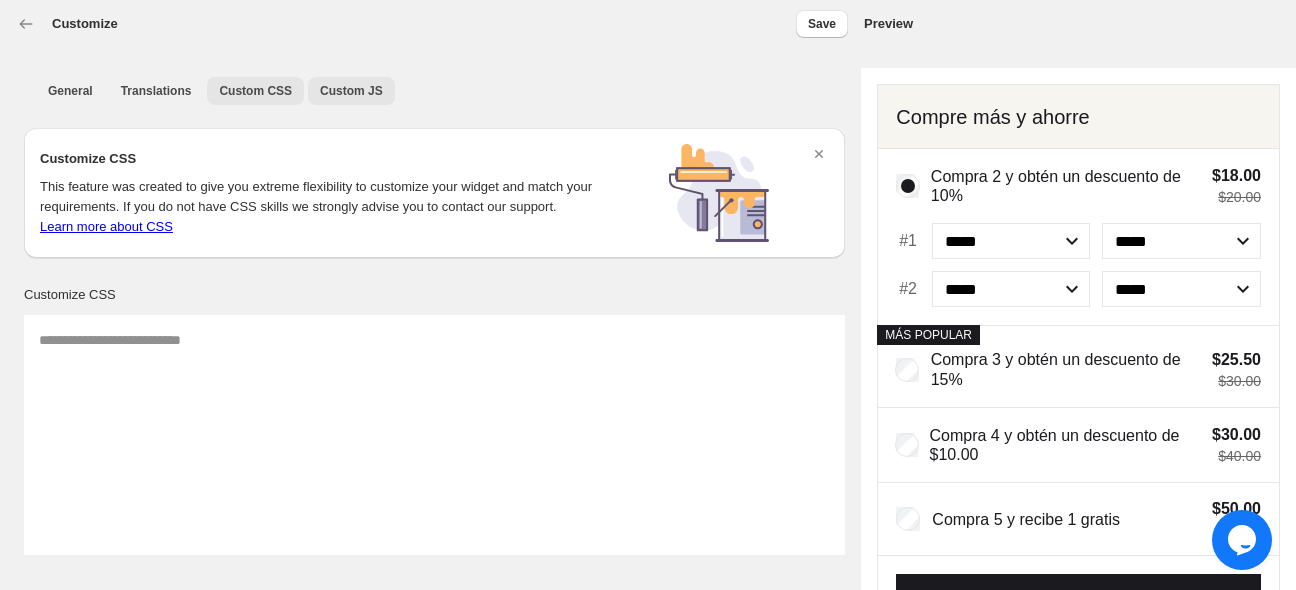 click on "Custom JS" at bounding box center (351, 91) 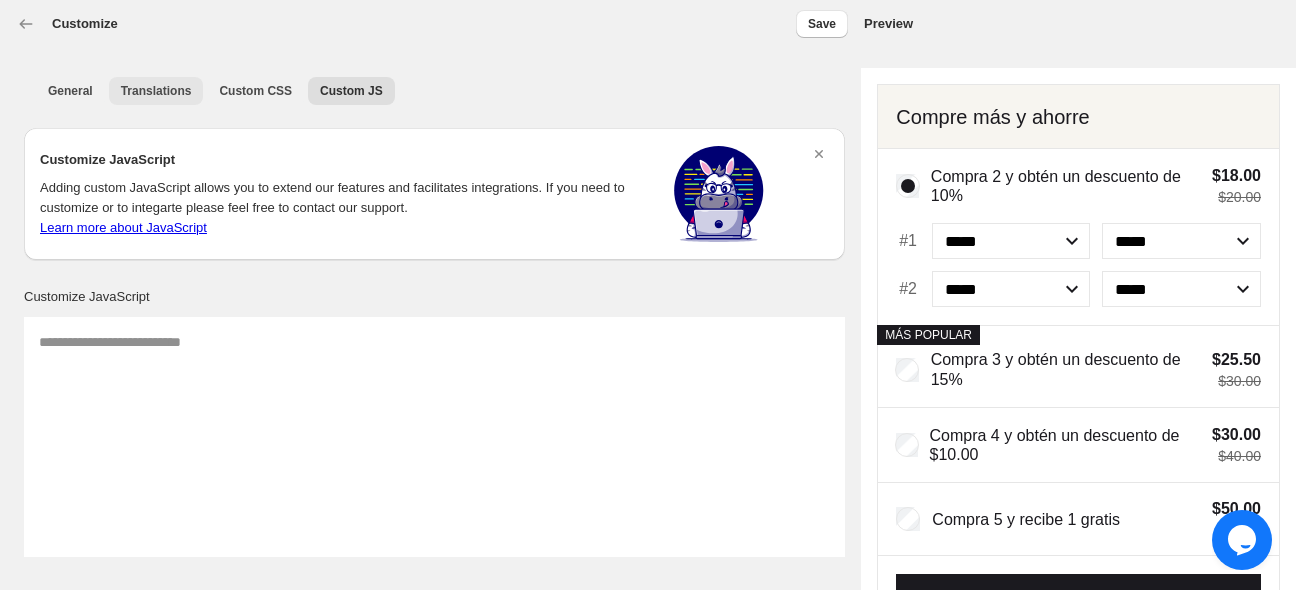 click on "Translations" at bounding box center (156, 91) 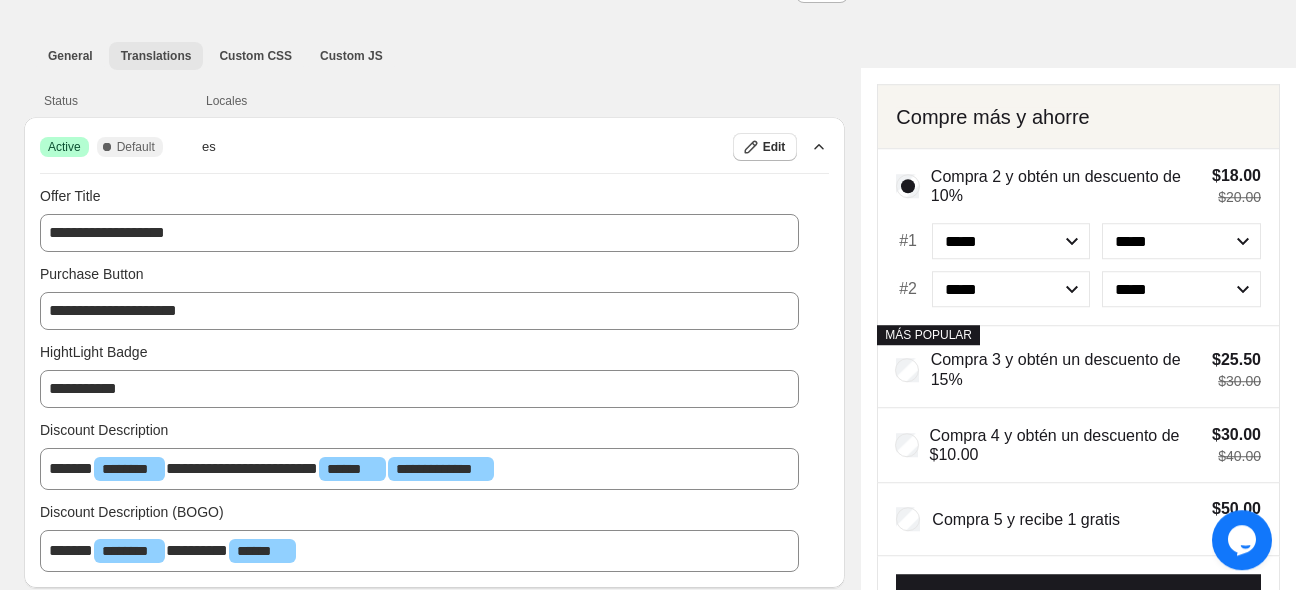 scroll, scrollTop: 38, scrollLeft: 0, axis: vertical 